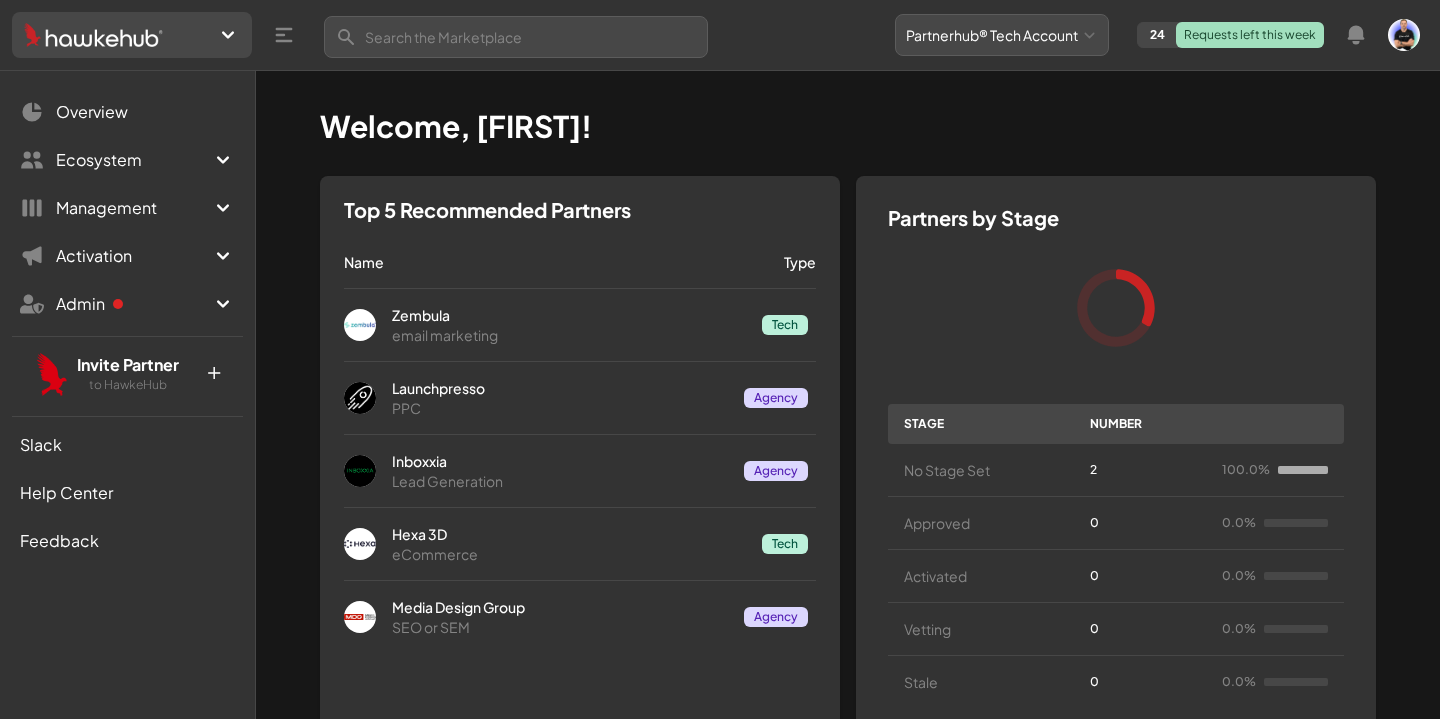scroll, scrollTop: 0, scrollLeft: 0, axis: both 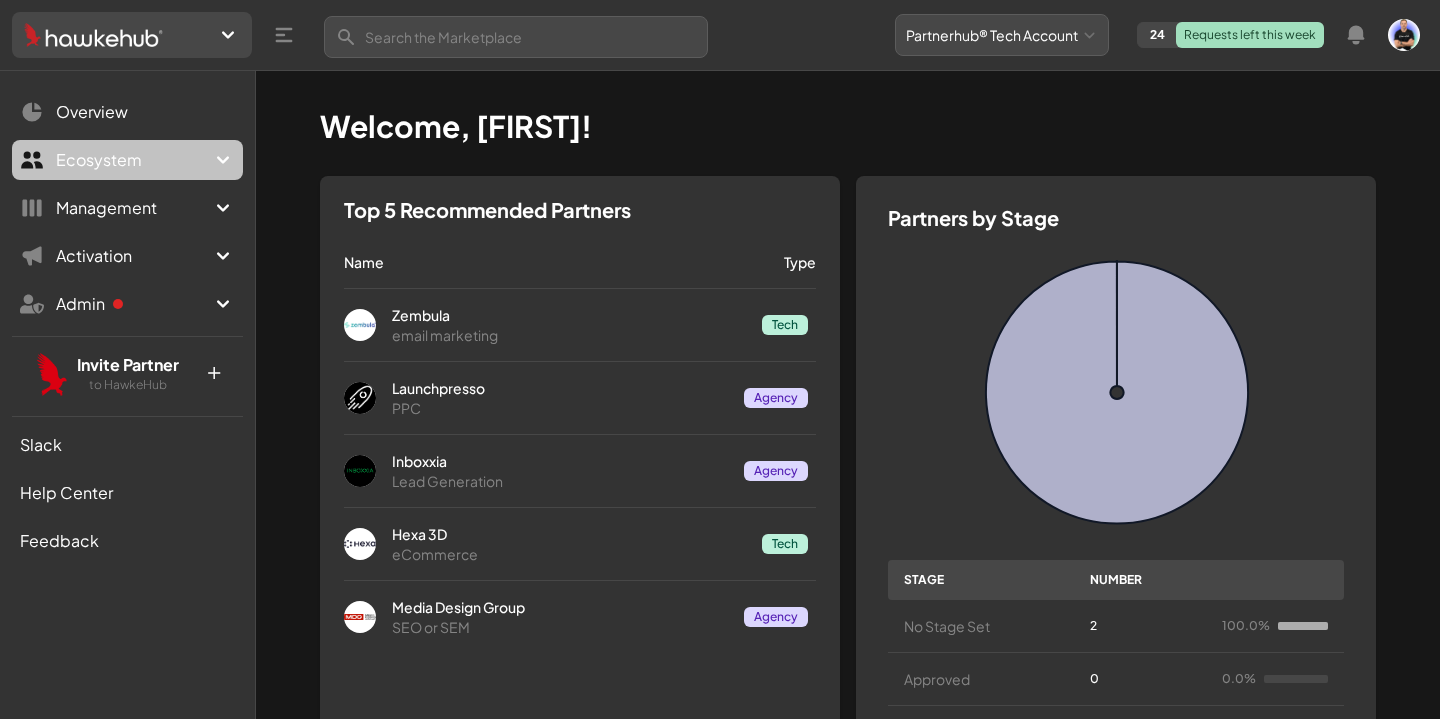 click on "Ecosystem" at bounding box center (133, 160) 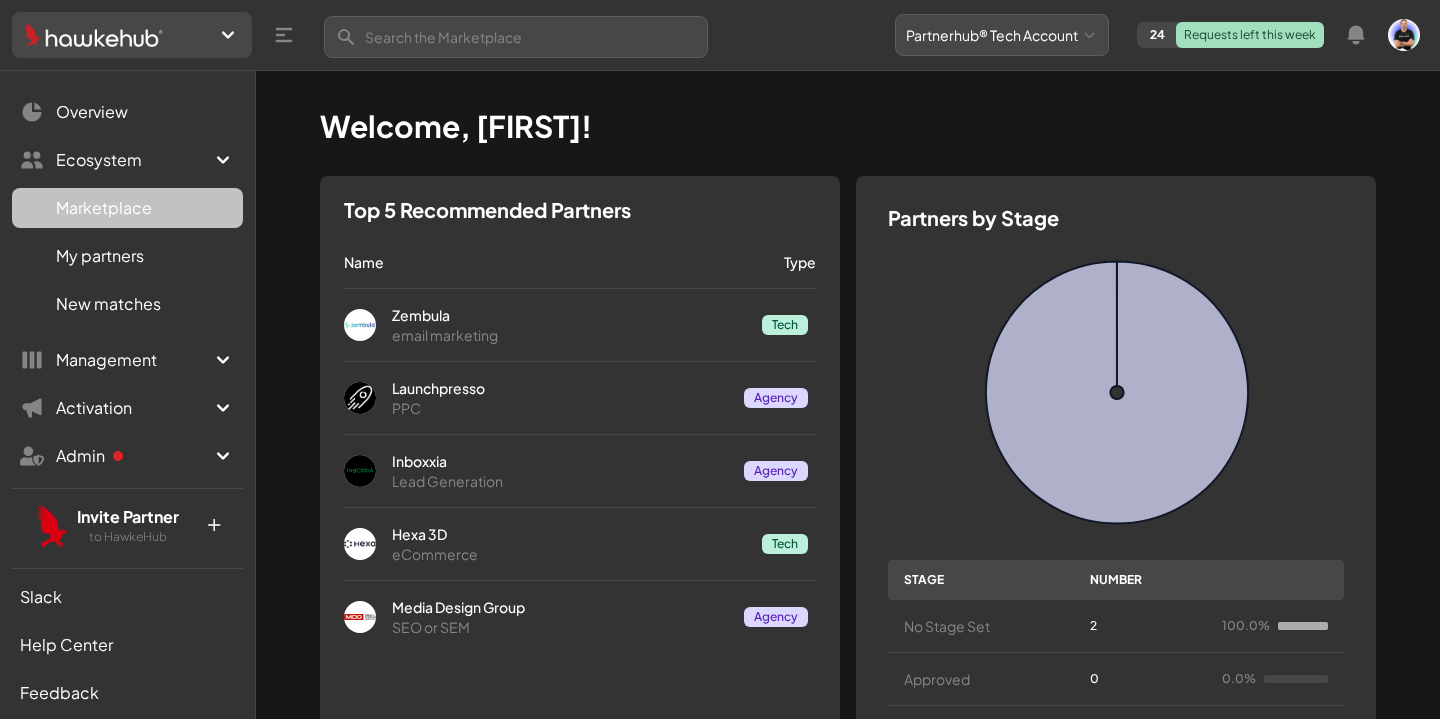 click on "Marketplace" at bounding box center (104, 208) 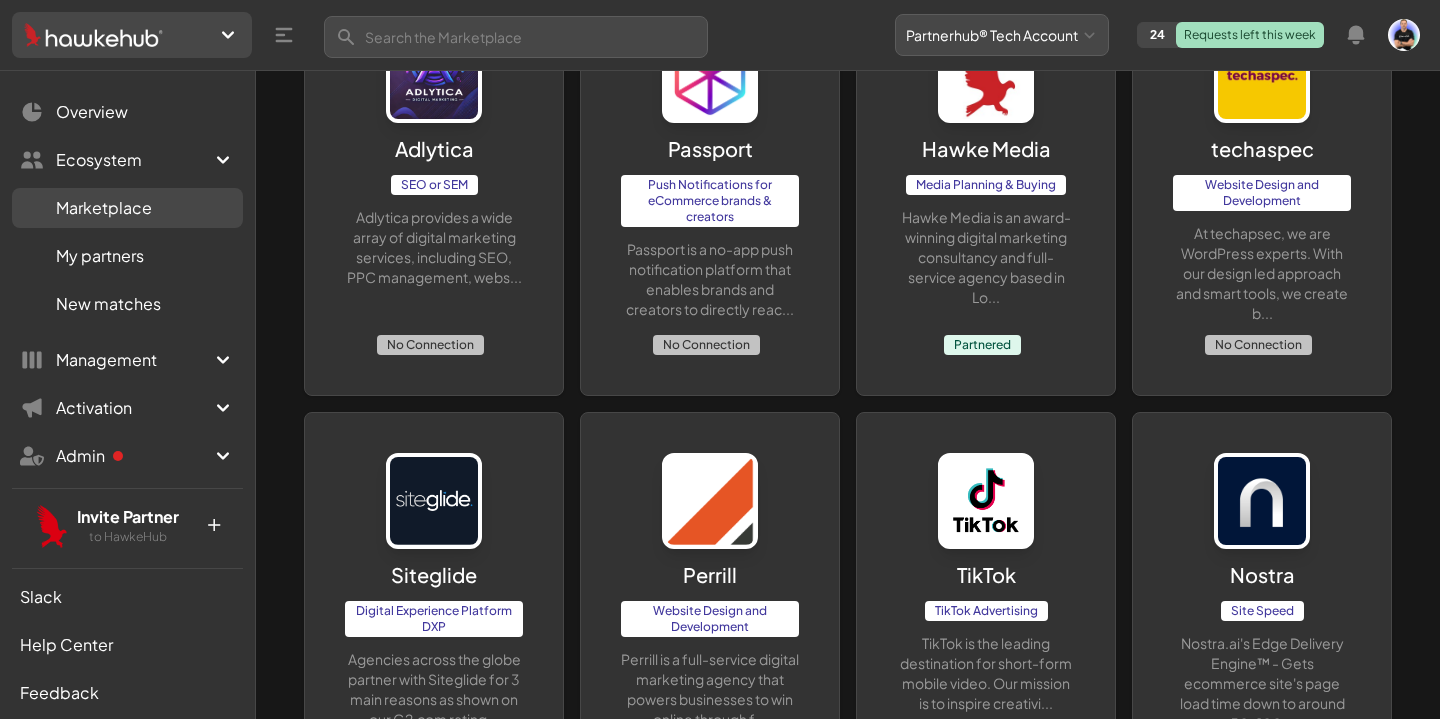 scroll, scrollTop: 0, scrollLeft: 0, axis: both 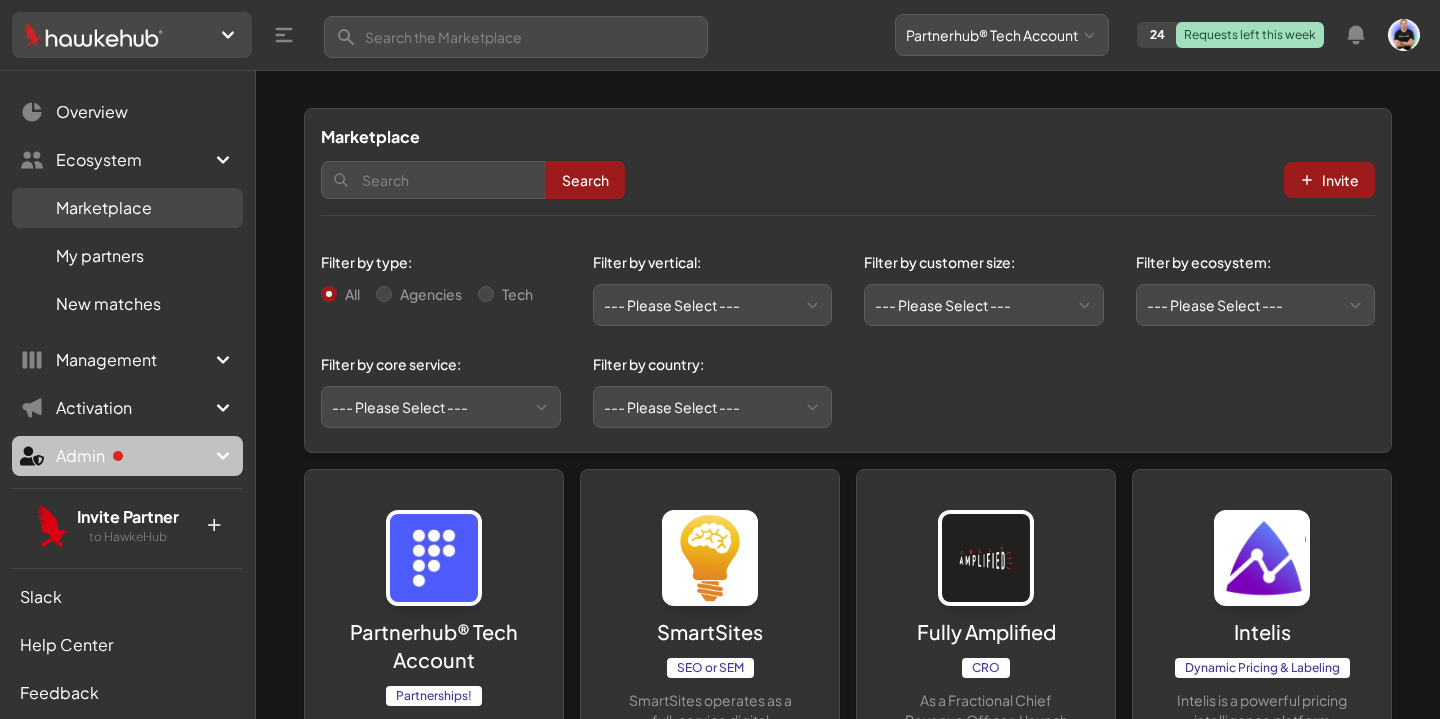 click on "Admin" at bounding box center [133, 456] 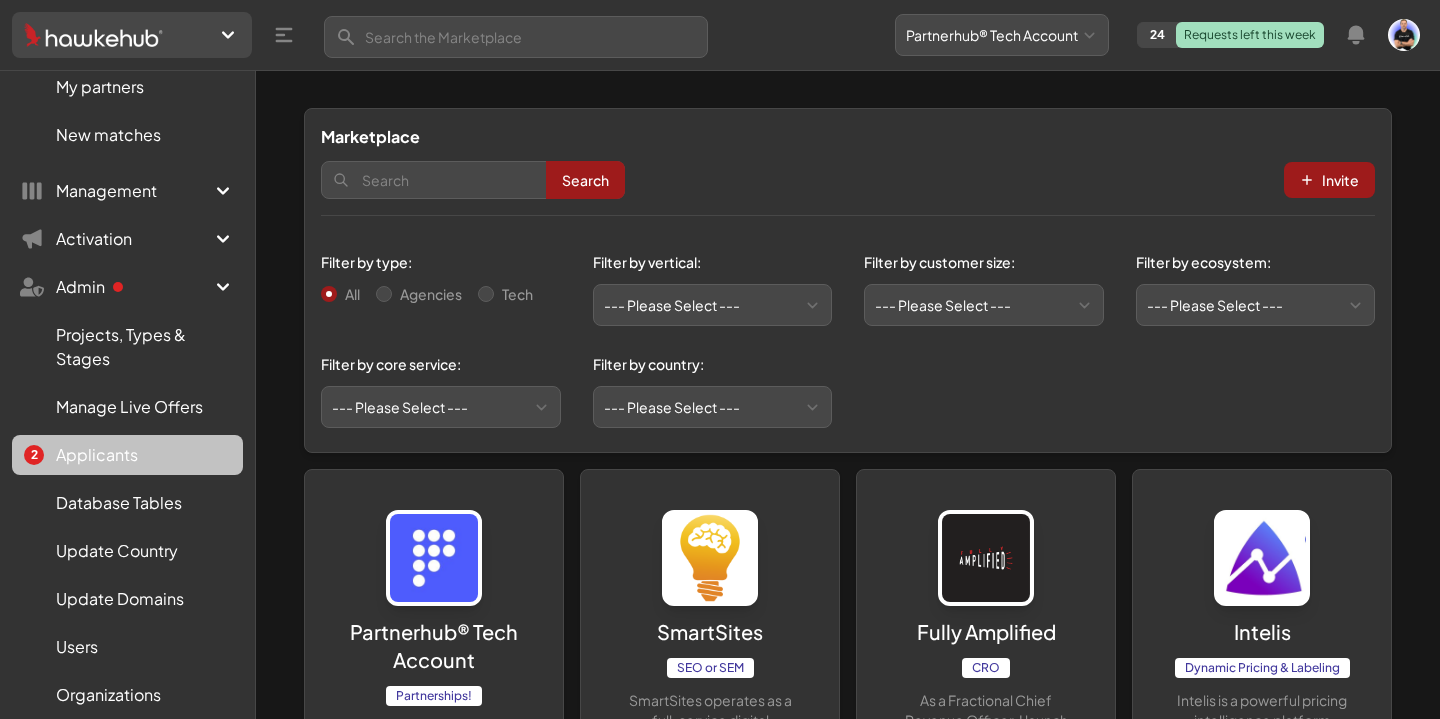 scroll, scrollTop: 202, scrollLeft: 0, axis: vertical 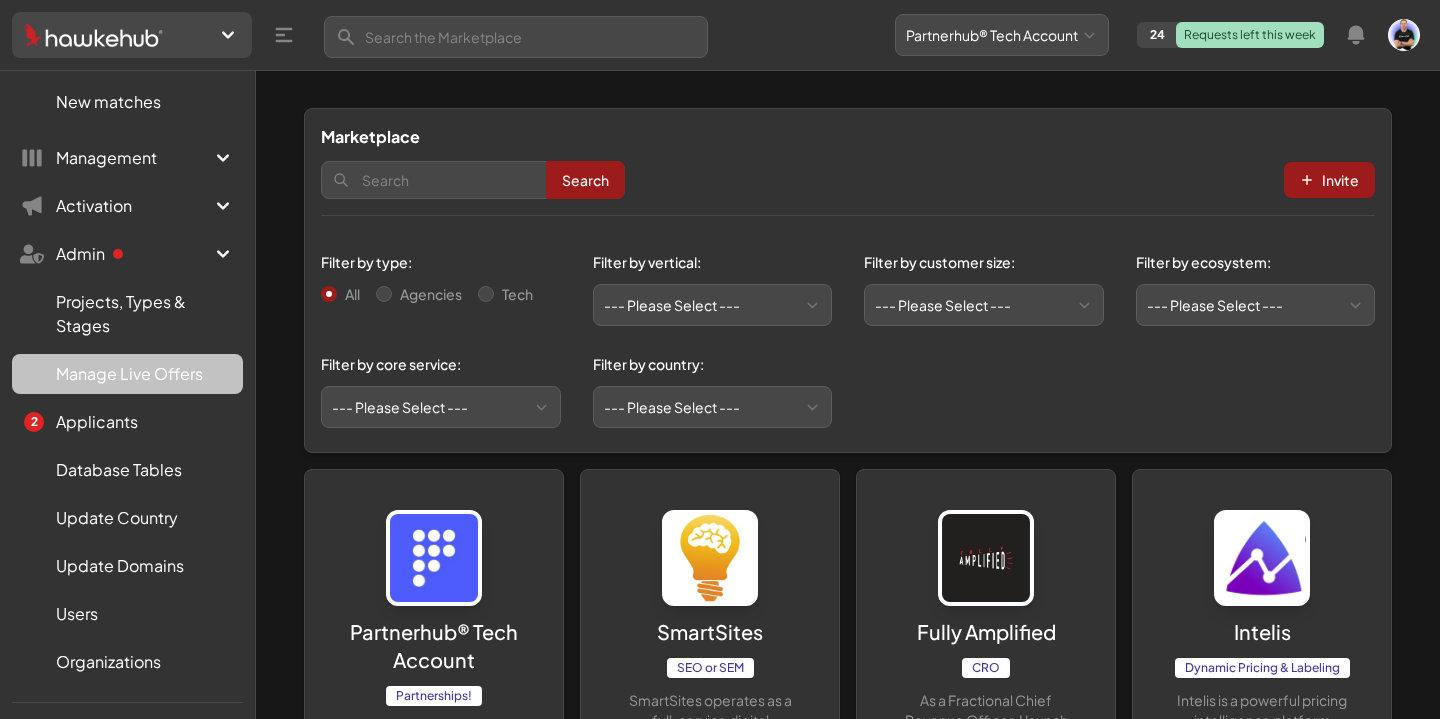click on "Manage Live Offers M" at bounding box center (127, 374) 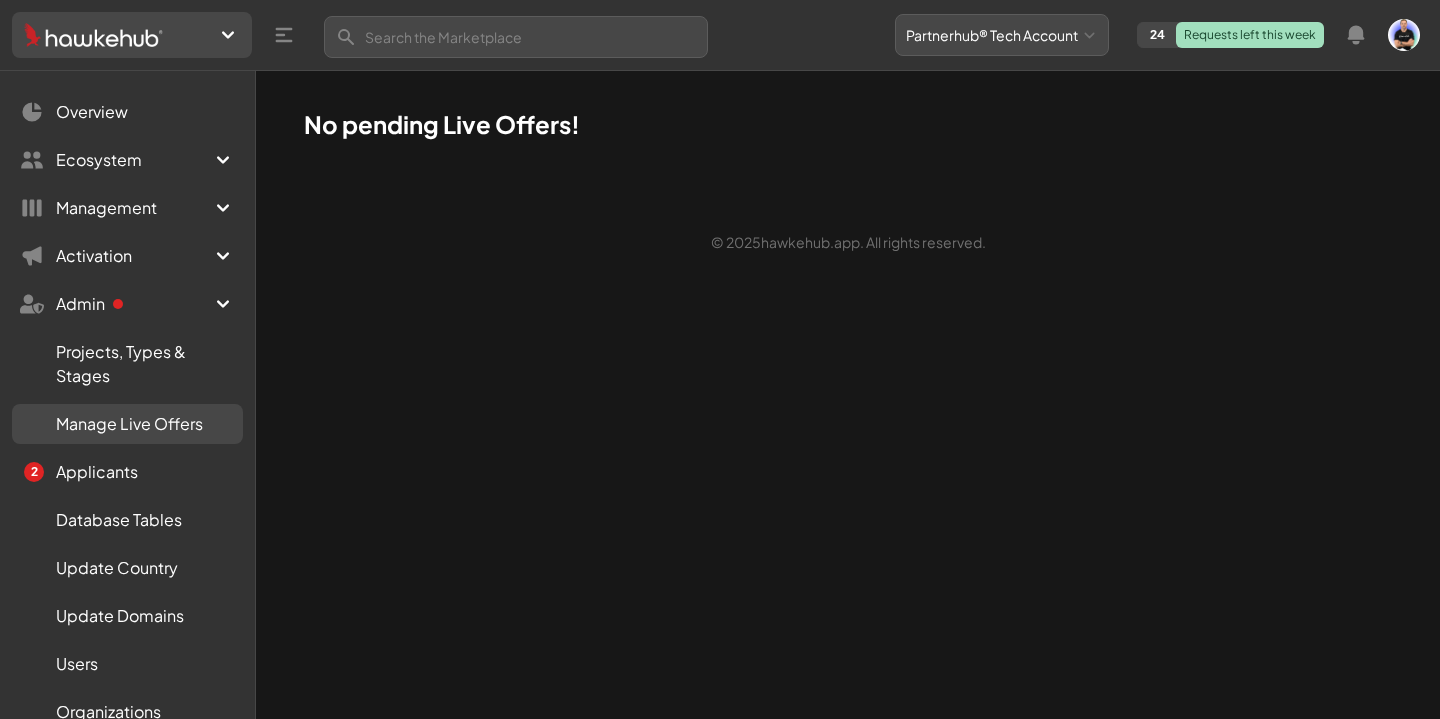 scroll, scrollTop: 0, scrollLeft: 0, axis: both 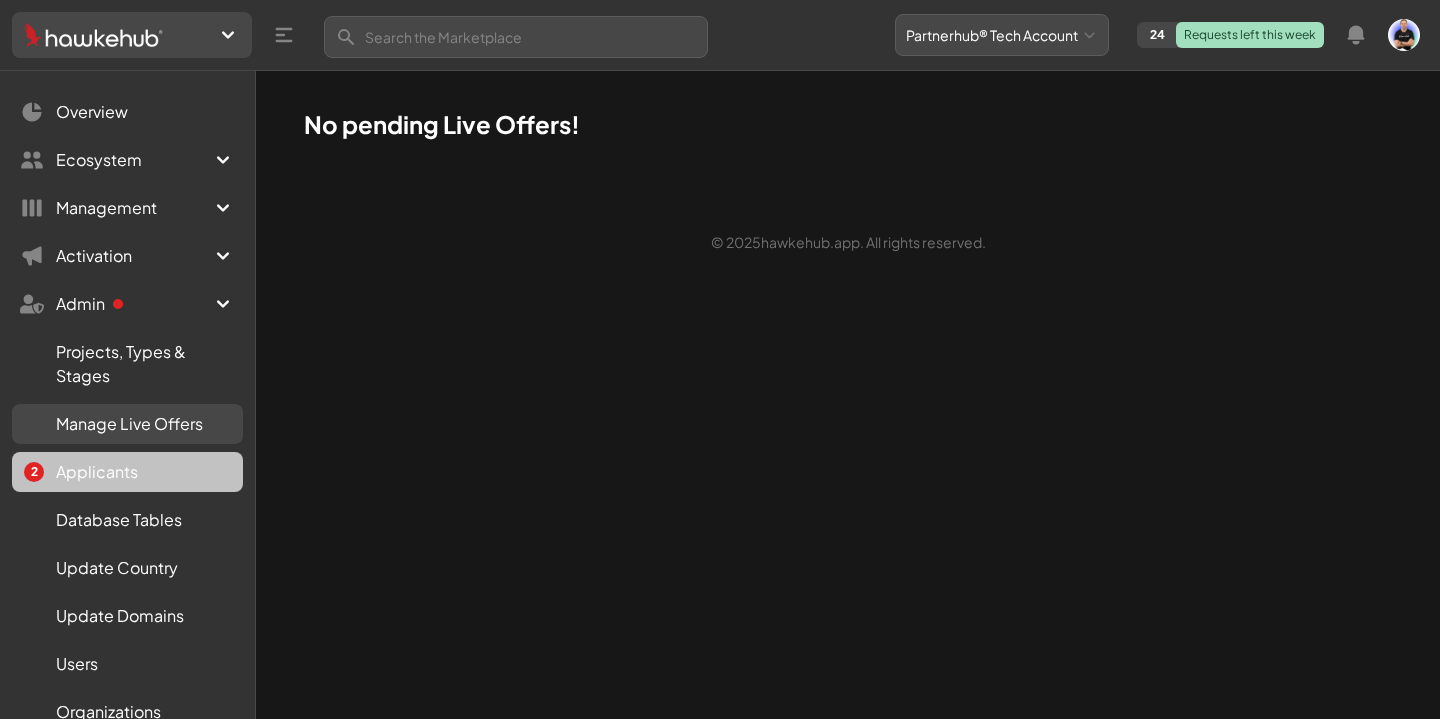 click on "Applicants" at bounding box center (97, 472) 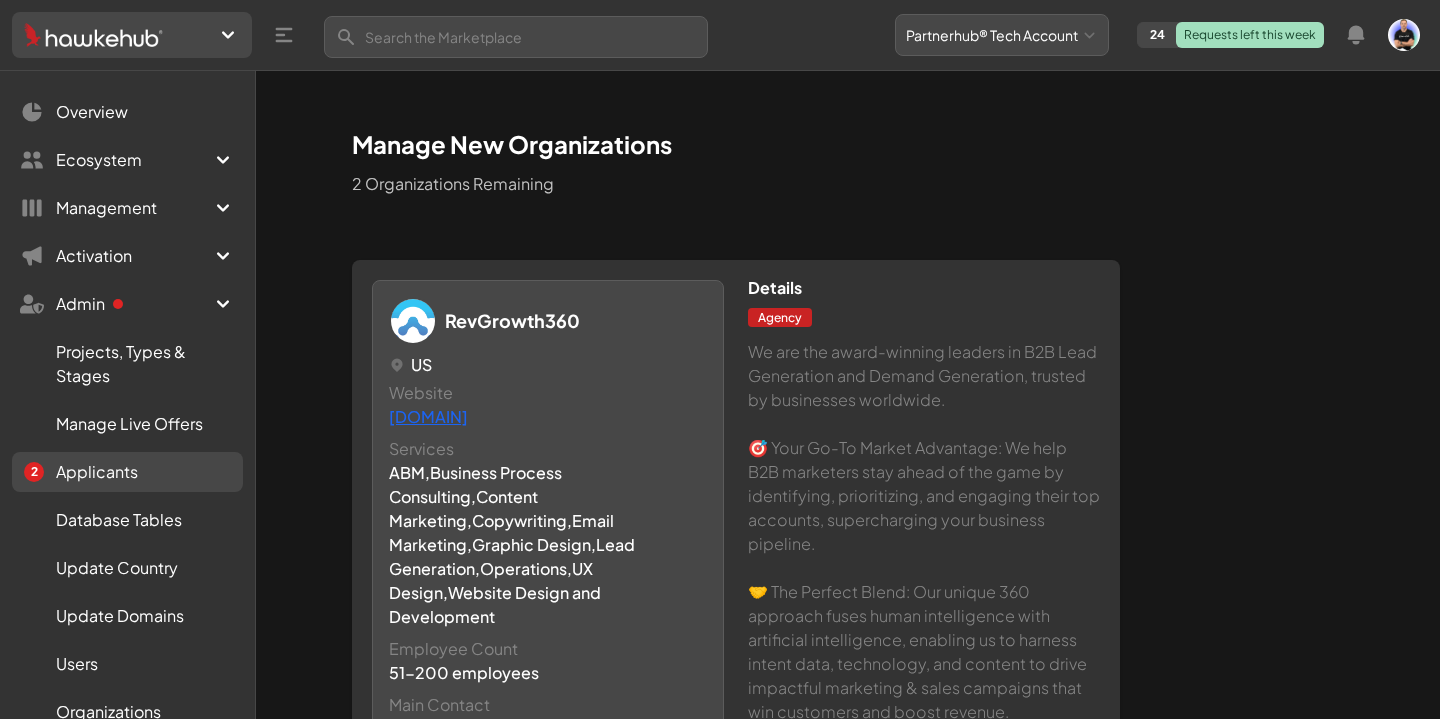 scroll, scrollTop: 0, scrollLeft: 0, axis: both 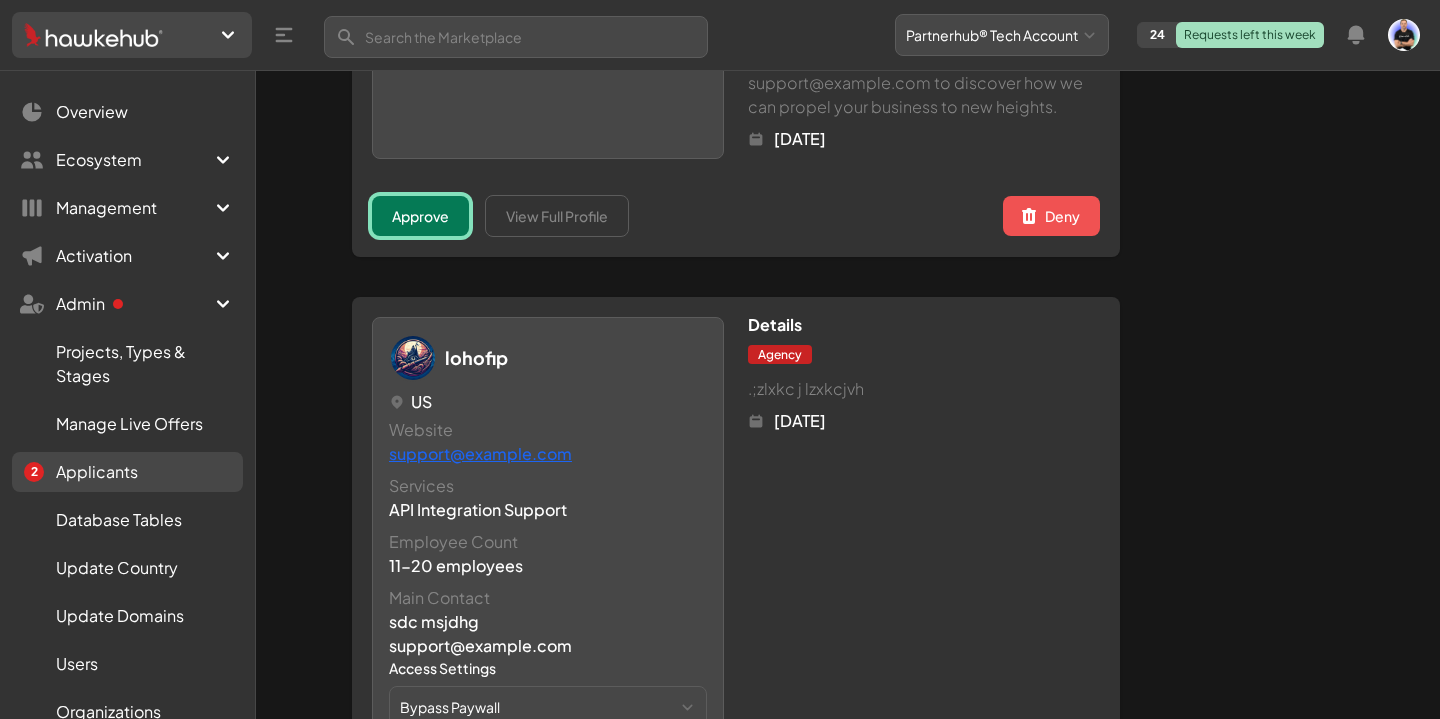 click on "Approve" at bounding box center [420, 216] 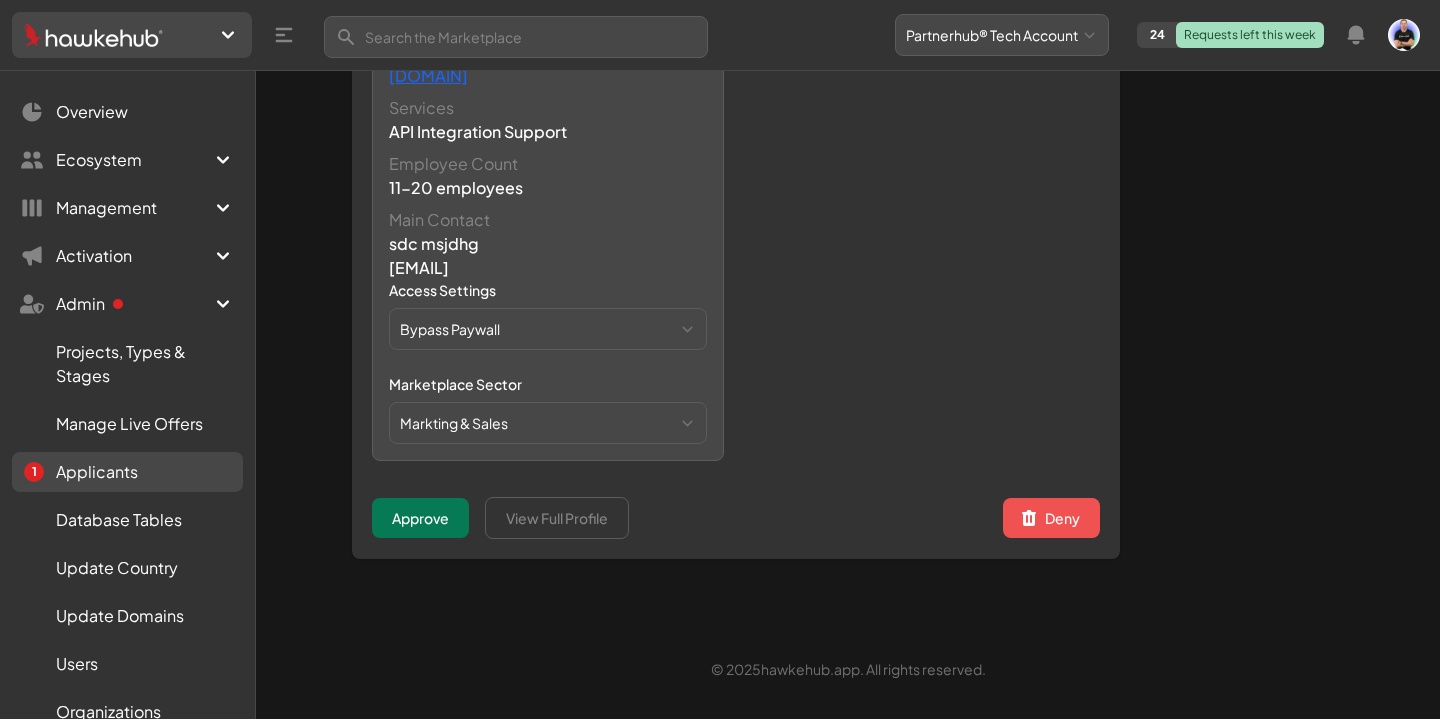 scroll, scrollTop: 0, scrollLeft: 0, axis: both 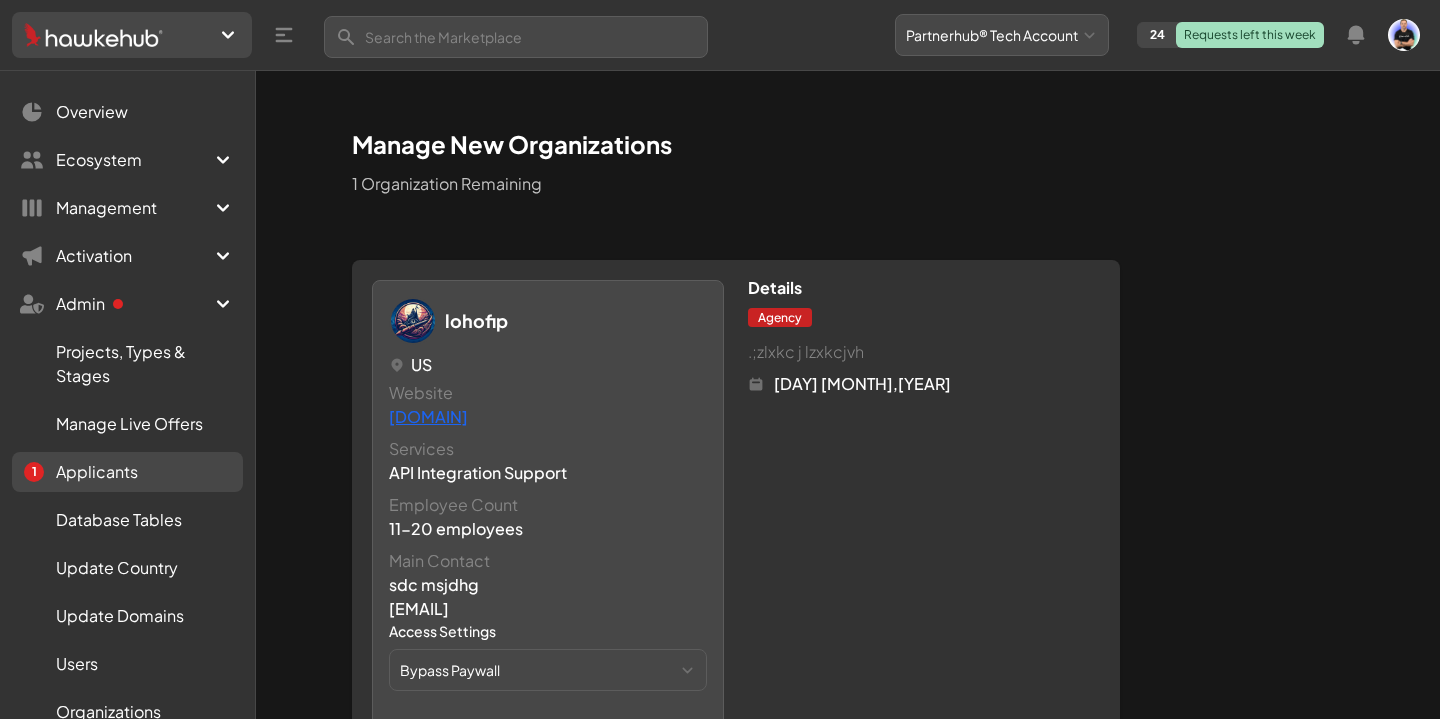 click on "Join a new Hub?
Create your own Hub ›" at bounding box center [132, 35] 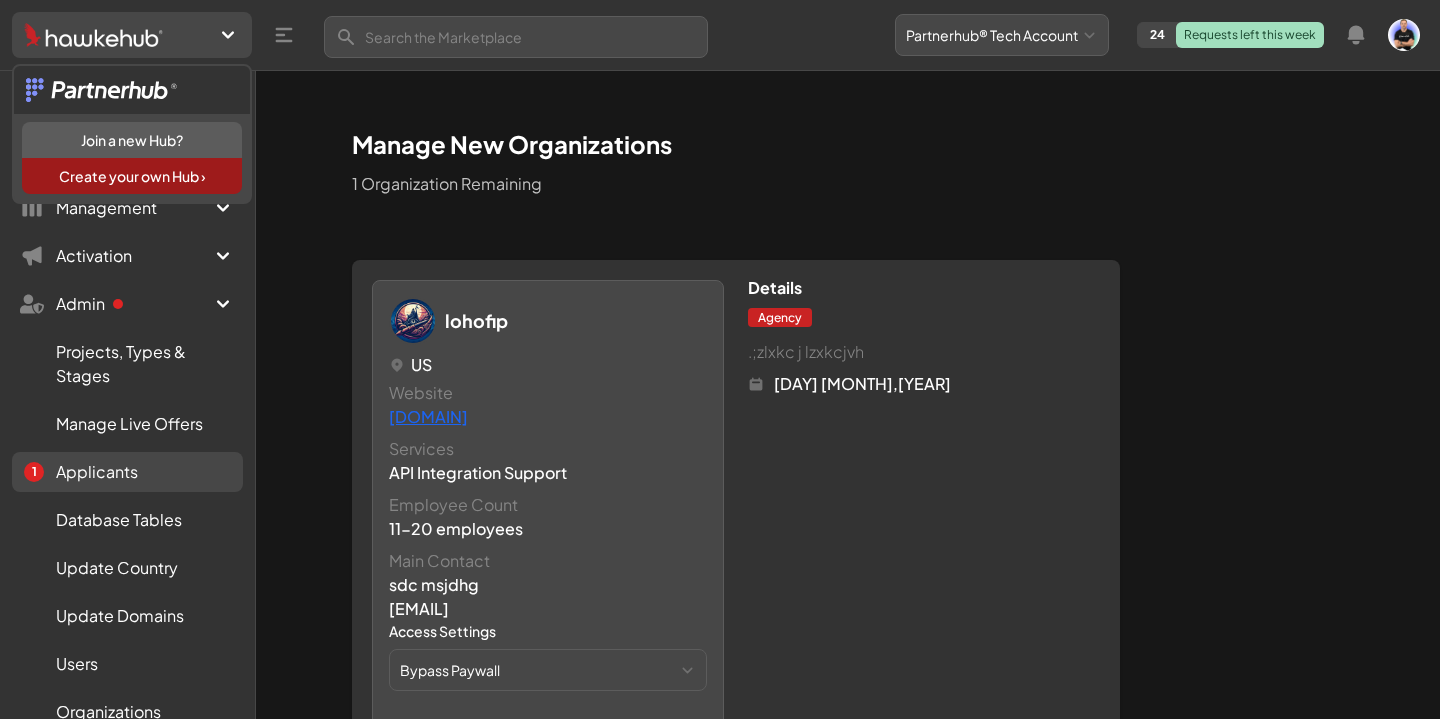 click at bounding box center [132, 90] 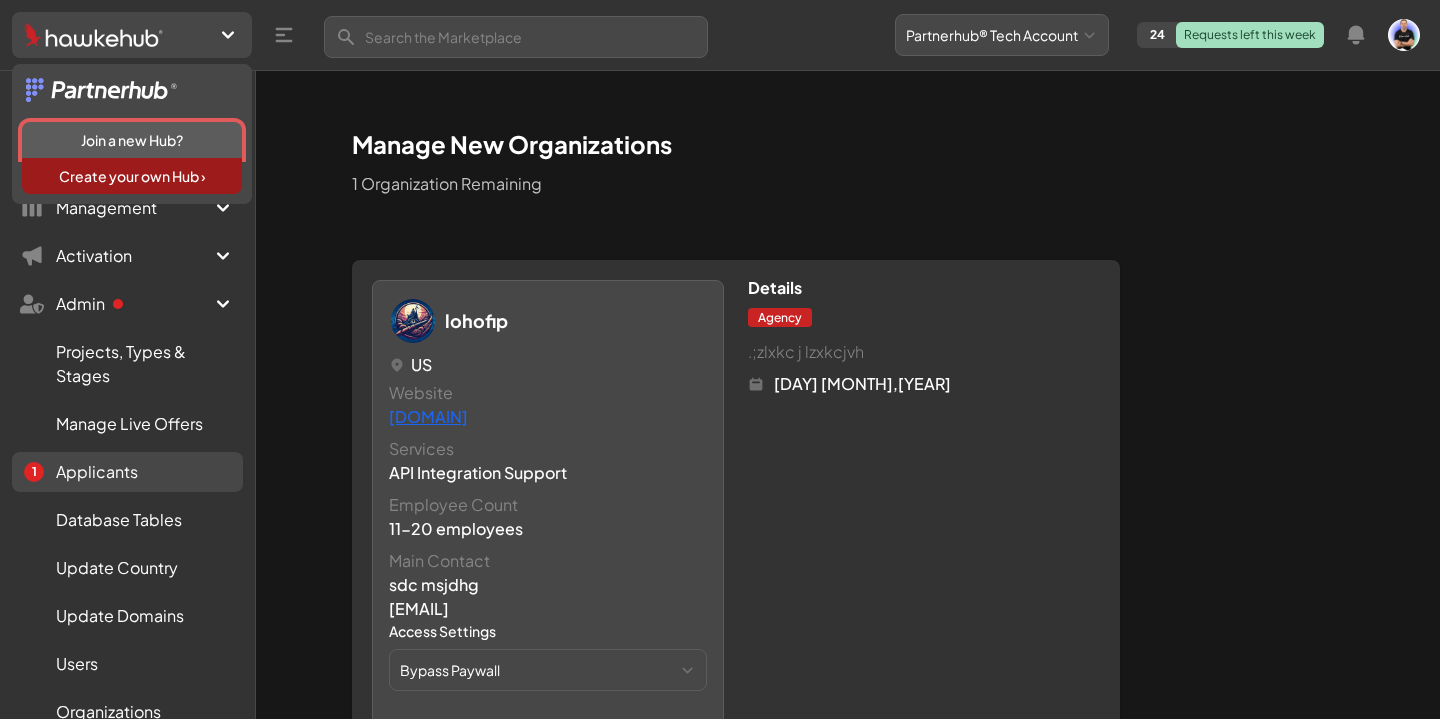 click on "Join a new Hub?" at bounding box center [132, 140] 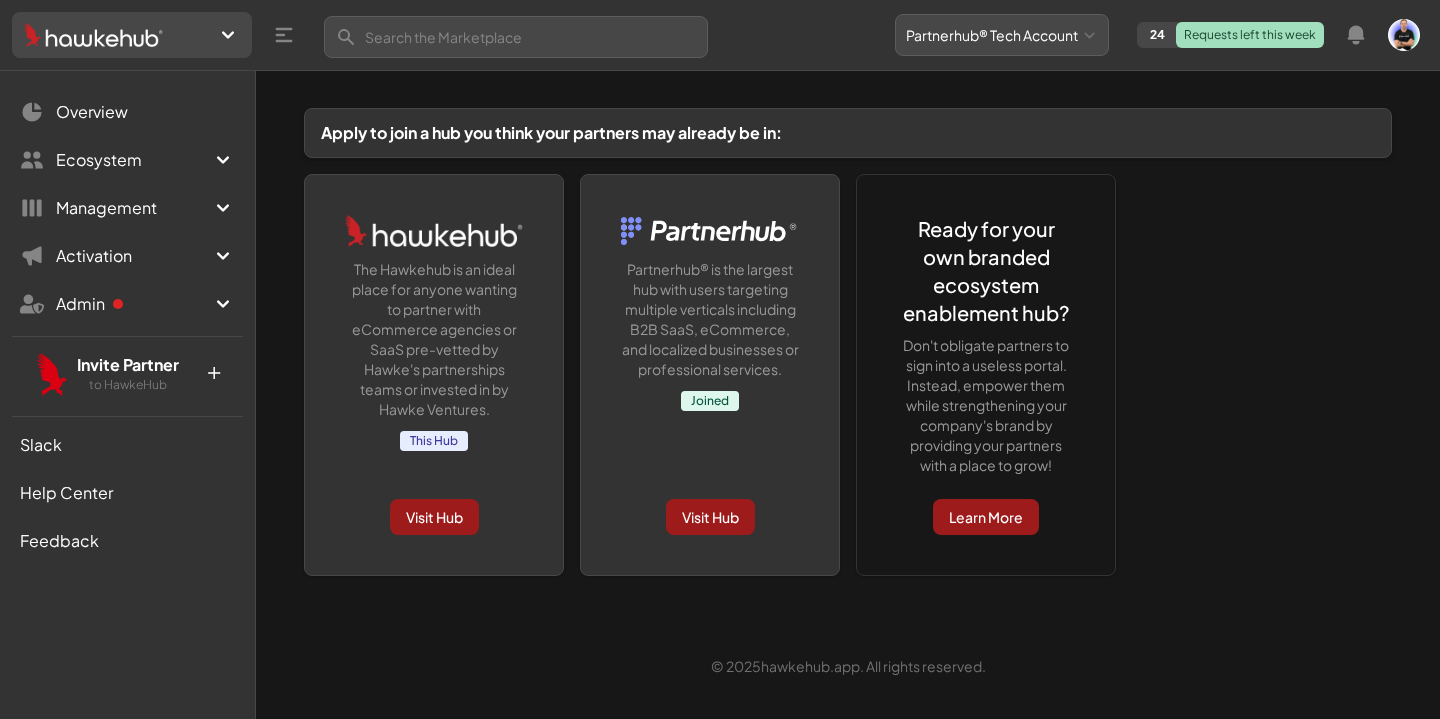 scroll, scrollTop: 0, scrollLeft: 0, axis: both 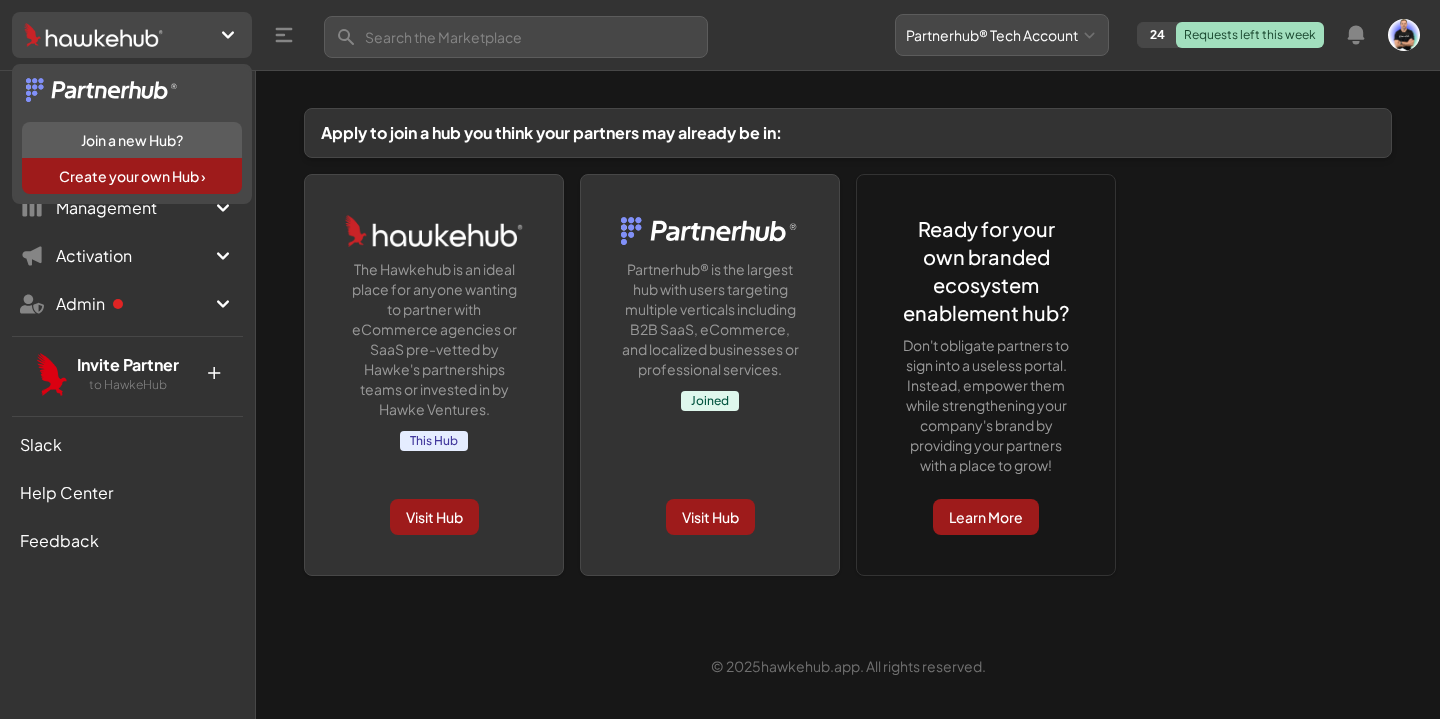 click on "Partnerhub® is the largest hub with users targeting multiple verticals including B2B SaaS, eCommerce, and localized businesses or professional services." at bounding box center [710, 319] 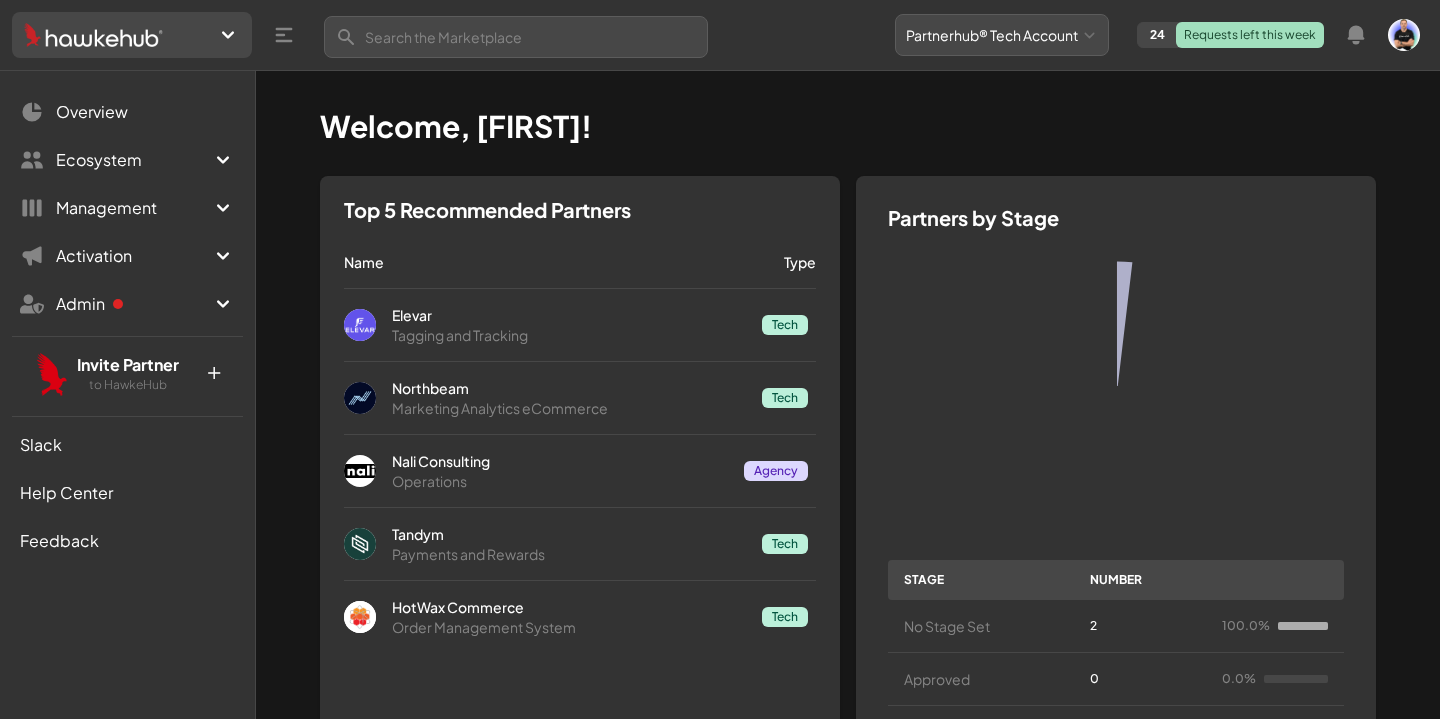 scroll, scrollTop: 0, scrollLeft: 0, axis: both 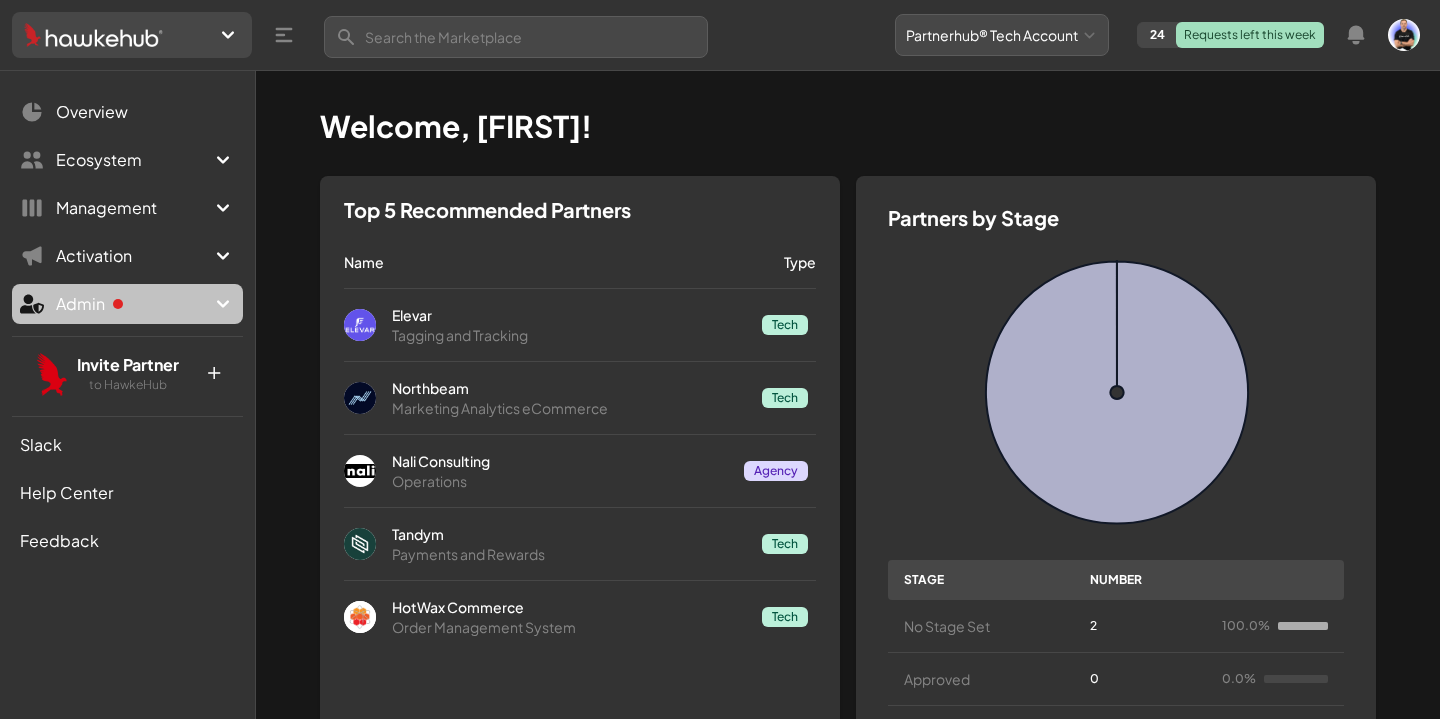 click on "Admin" at bounding box center [133, 304] 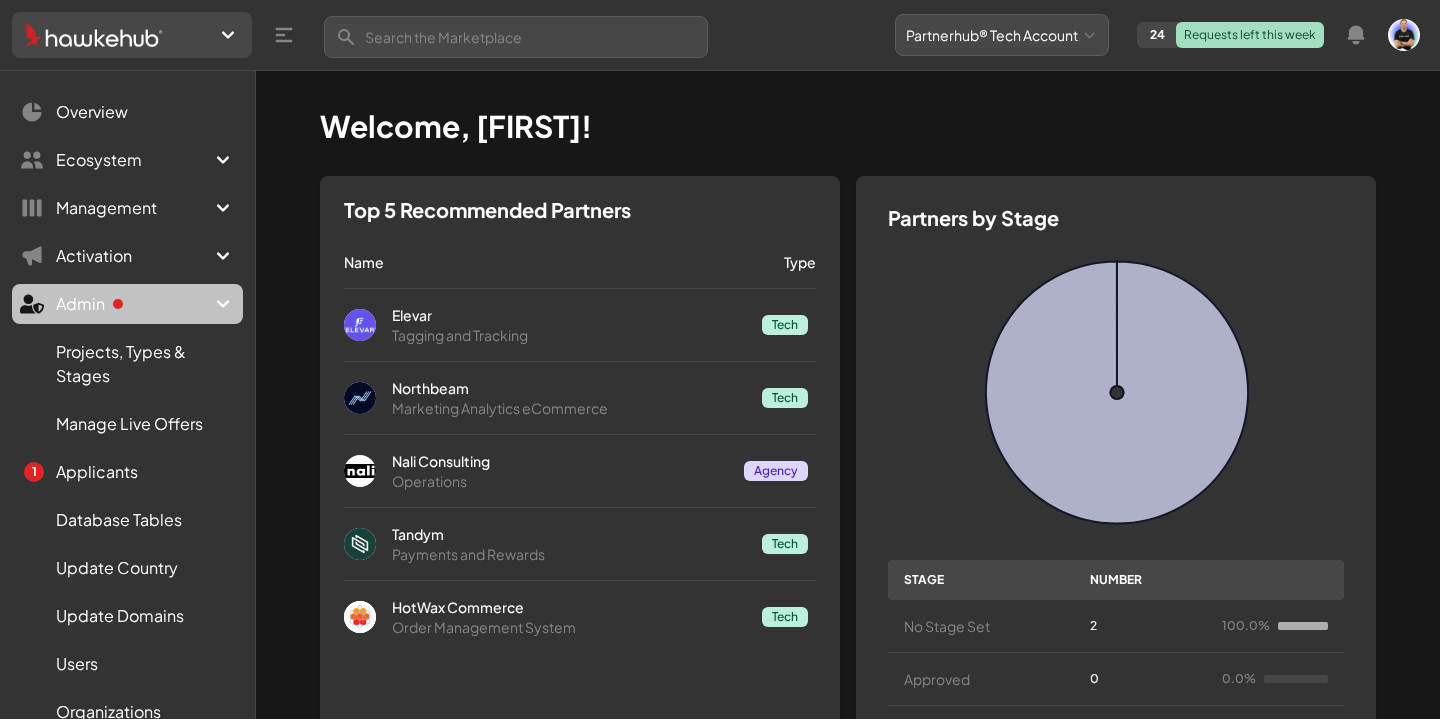 click on "Admin" at bounding box center (133, 304) 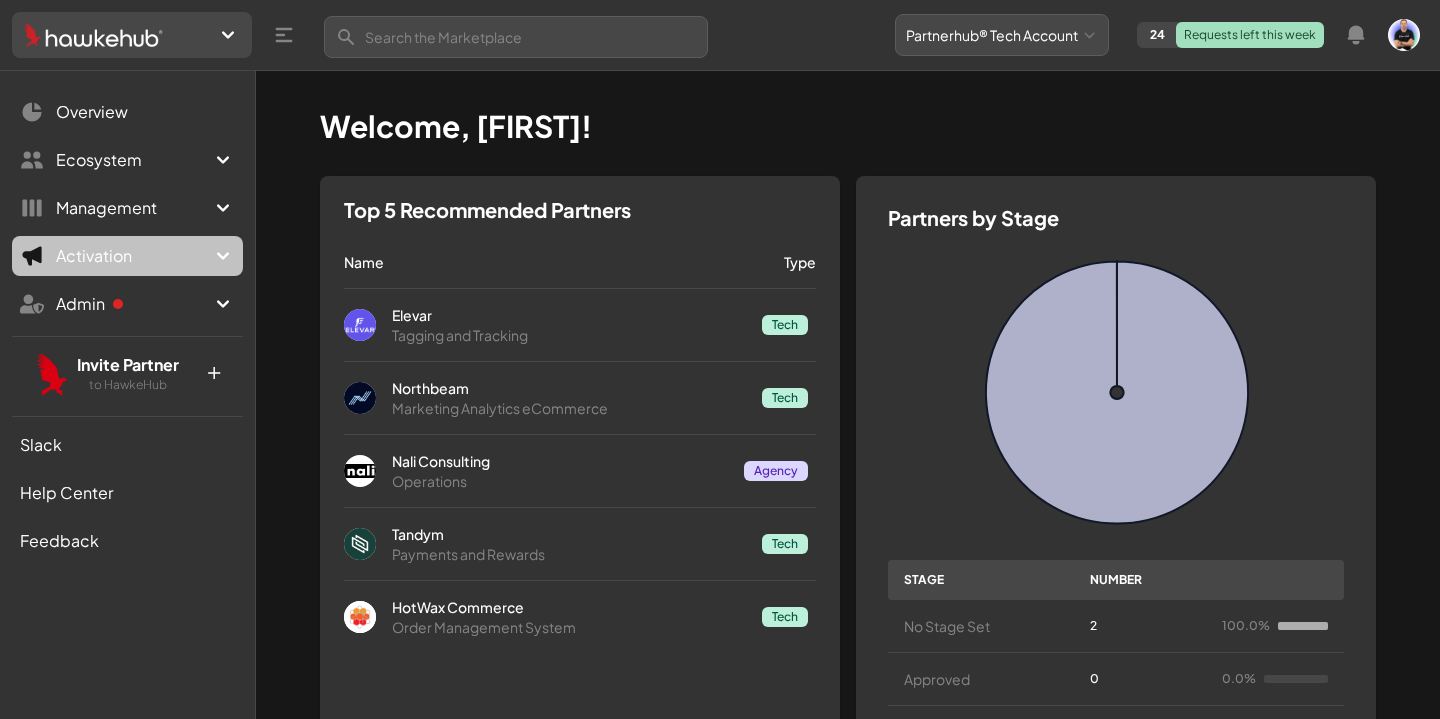 click on "Activation" at bounding box center [133, 256] 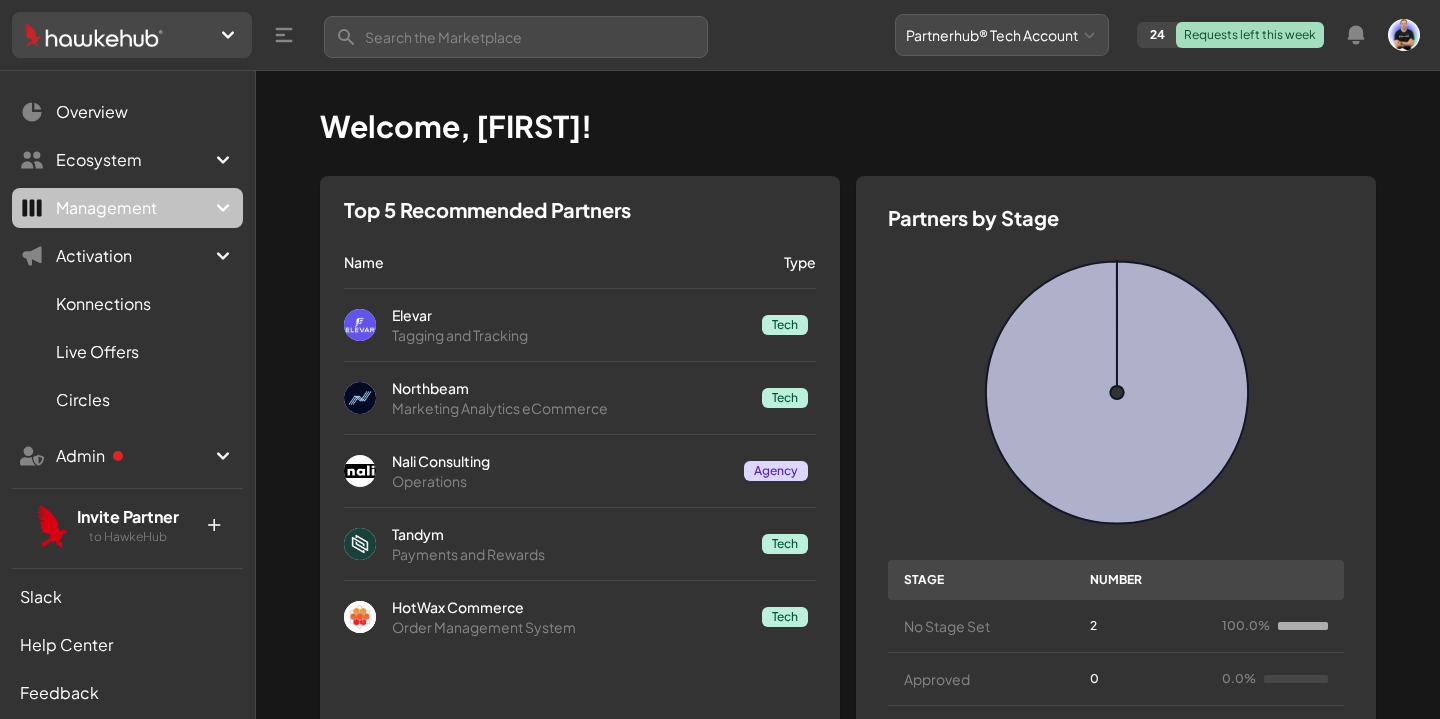 click on "Management" at bounding box center [133, 208] 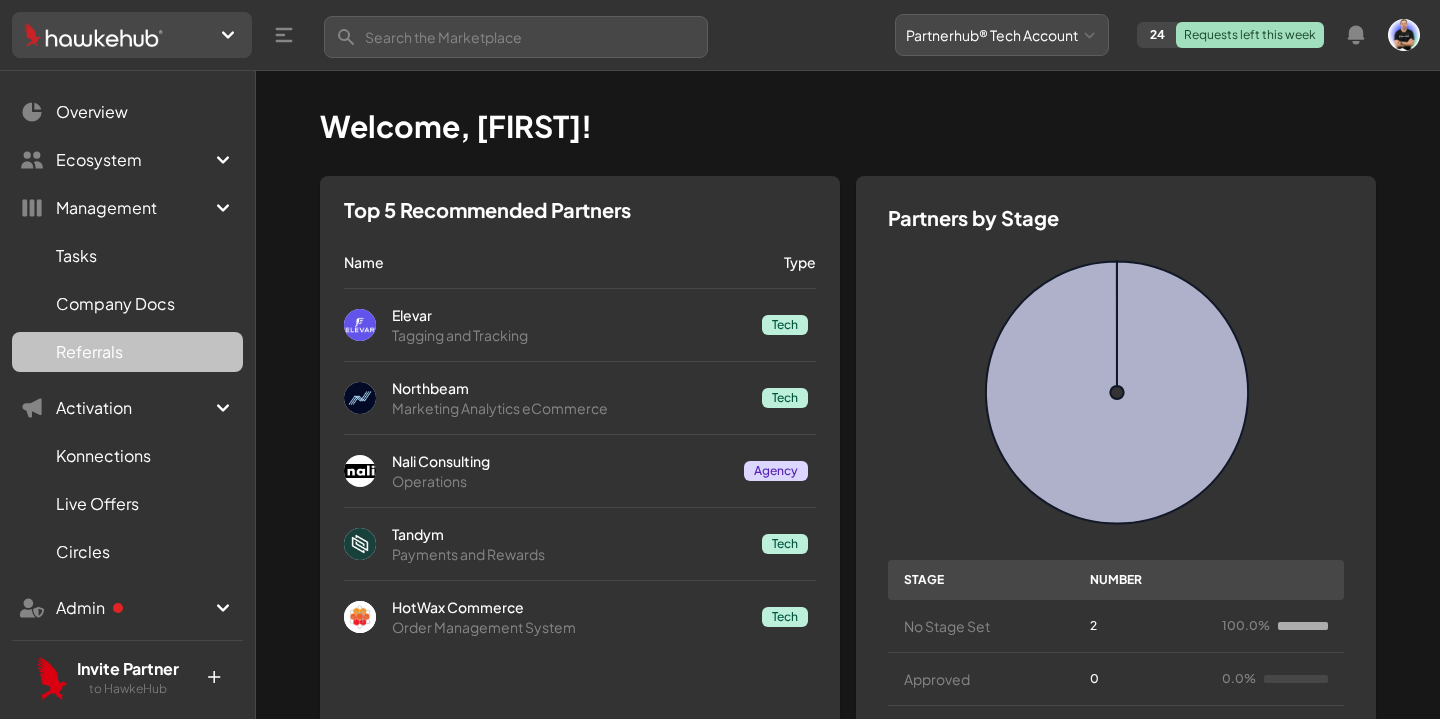 click on "Referrals" at bounding box center (89, 352) 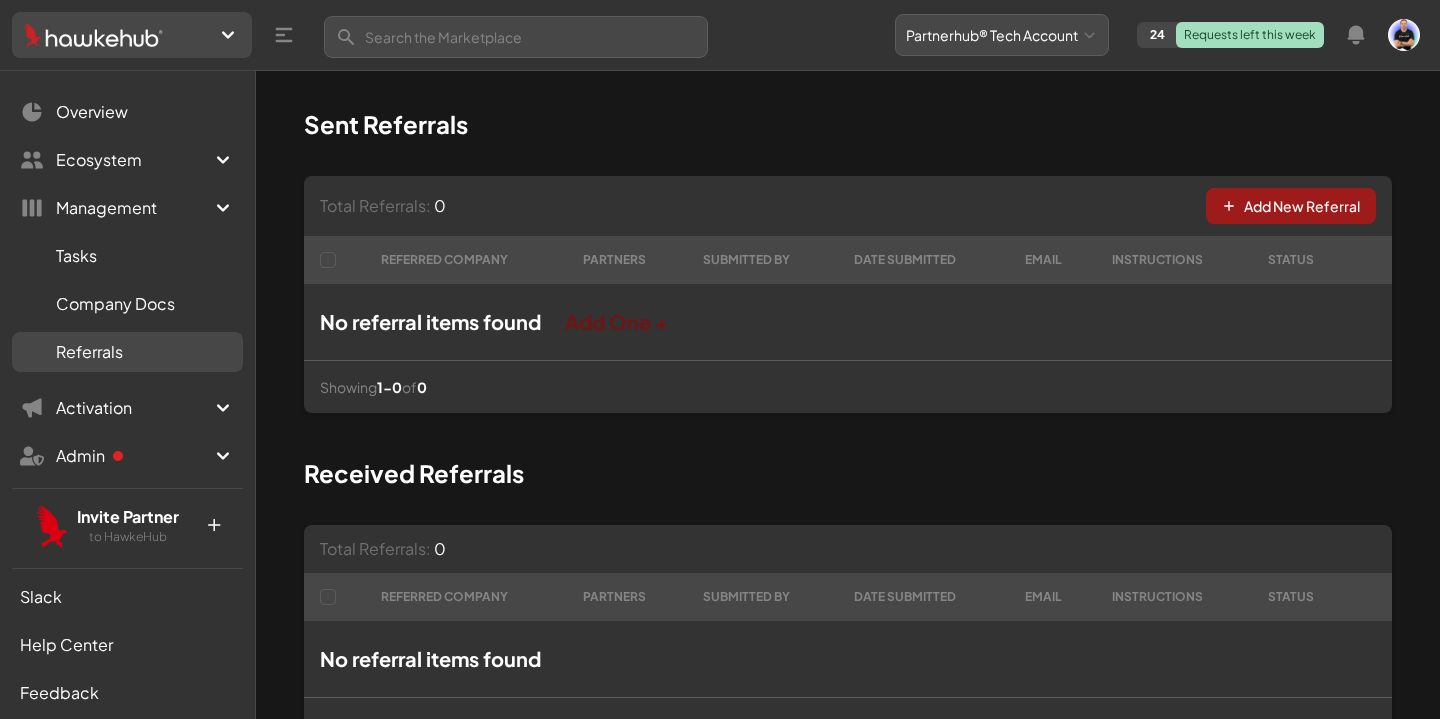 select 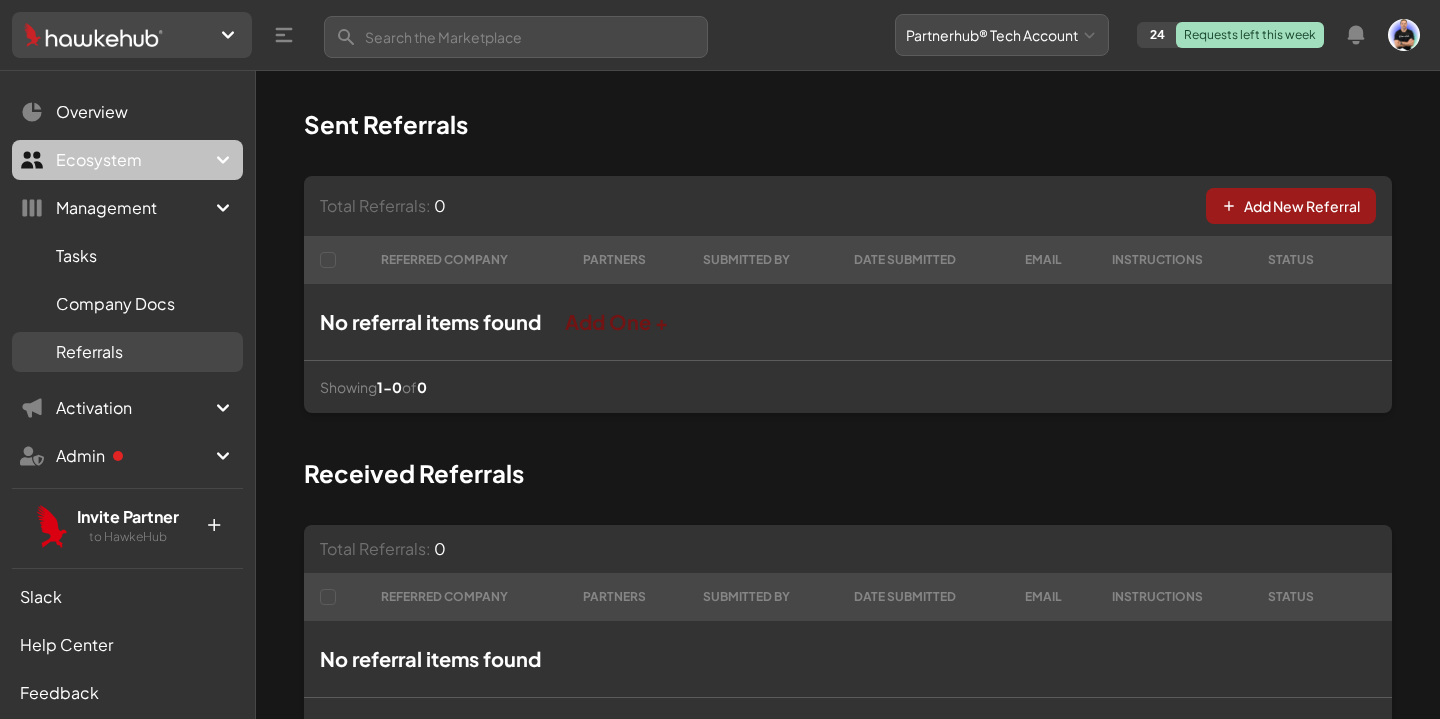 click on "Ecosystem" at bounding box center (133, 160) 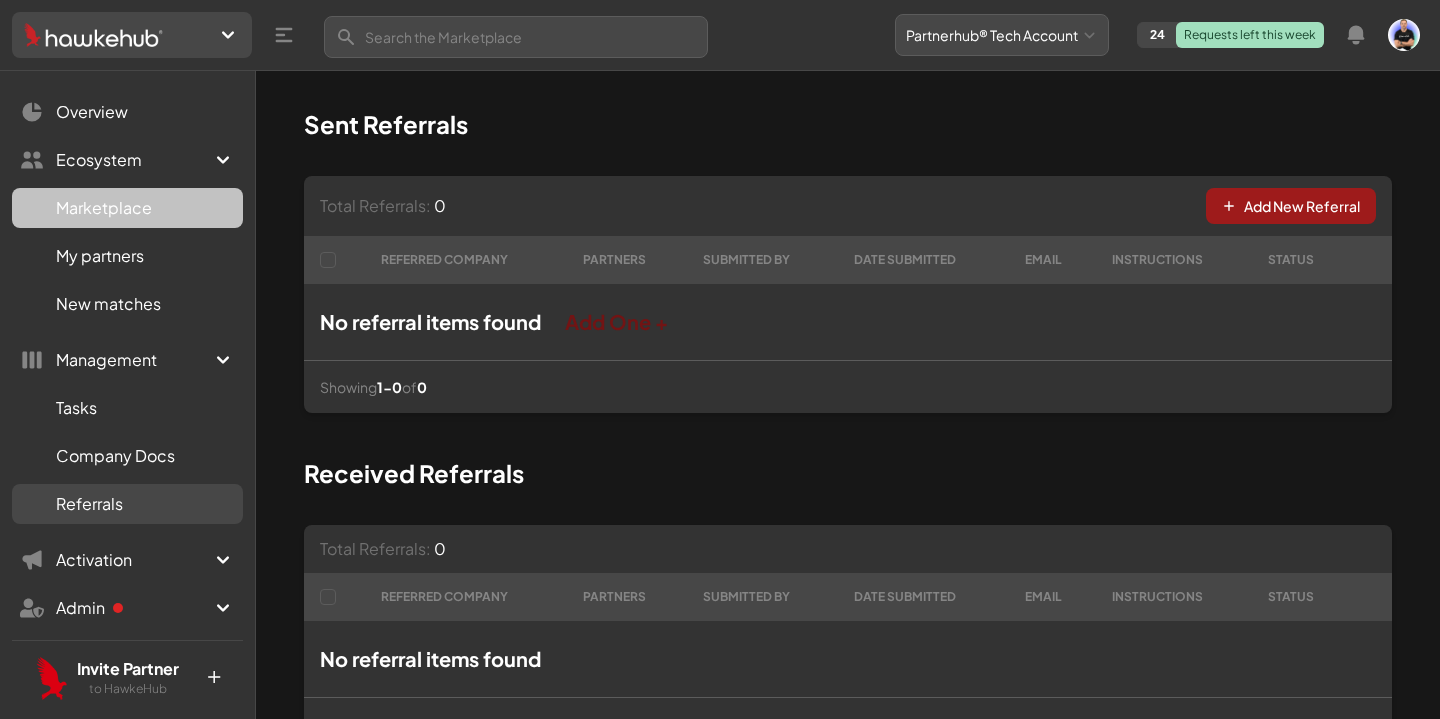 click on "Marketplace M" at bounding box center (127, 208) 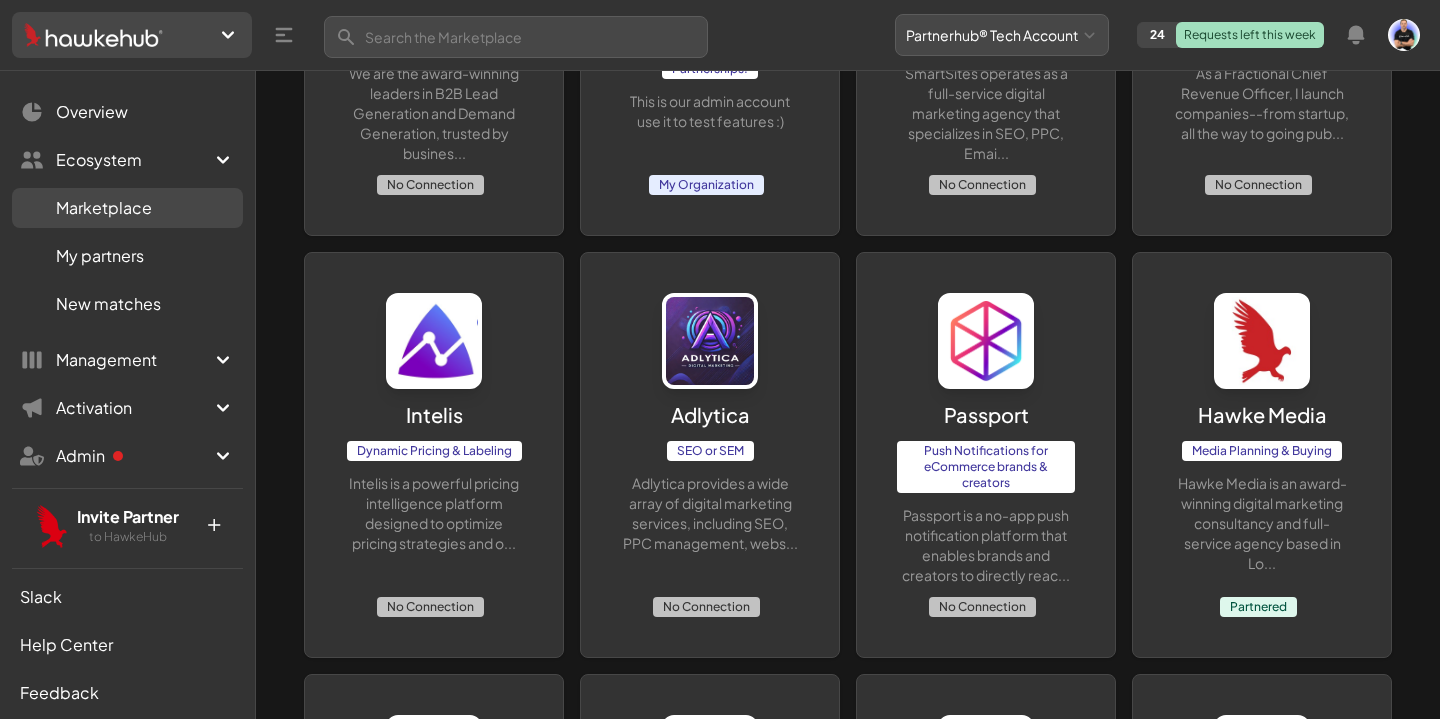 scroll, scrollTop: 830, scrollLeft: 0, axis: vertical 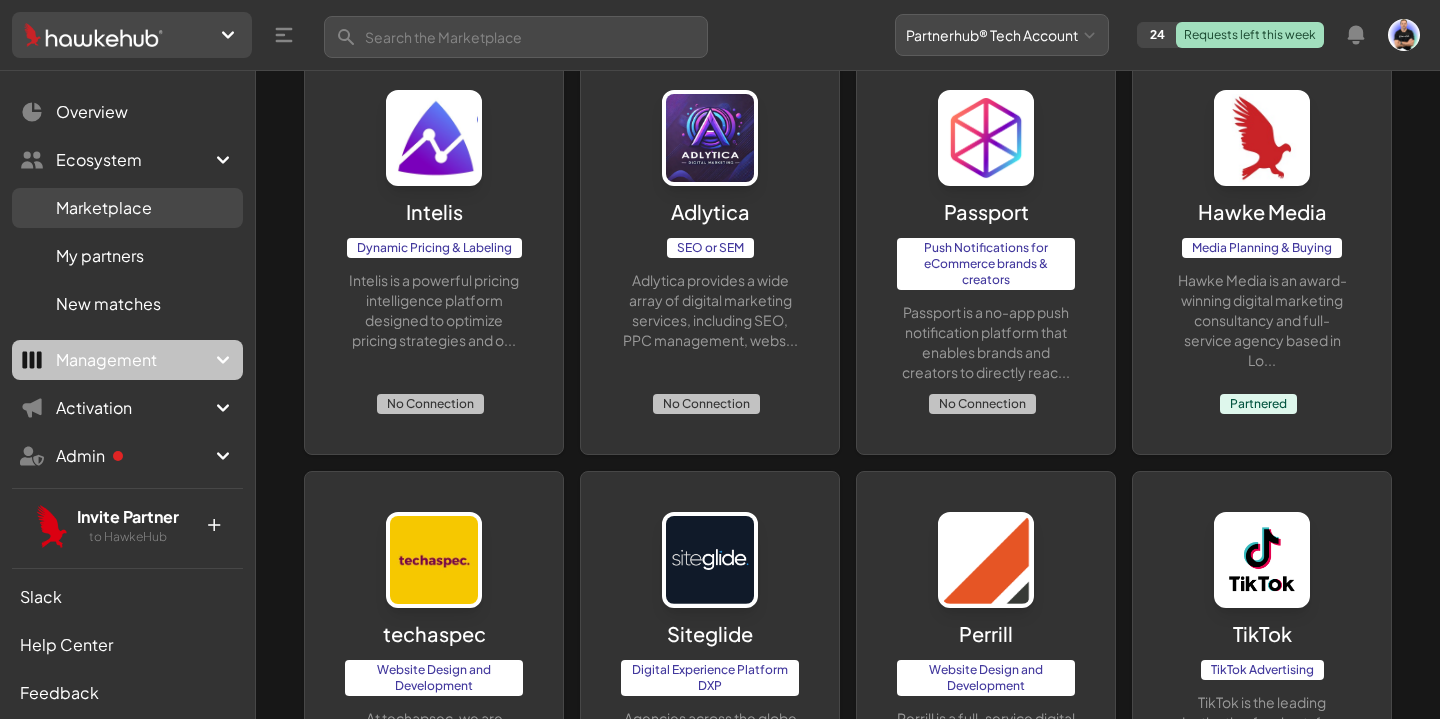click on "Management" at bounding box center [133, 360] 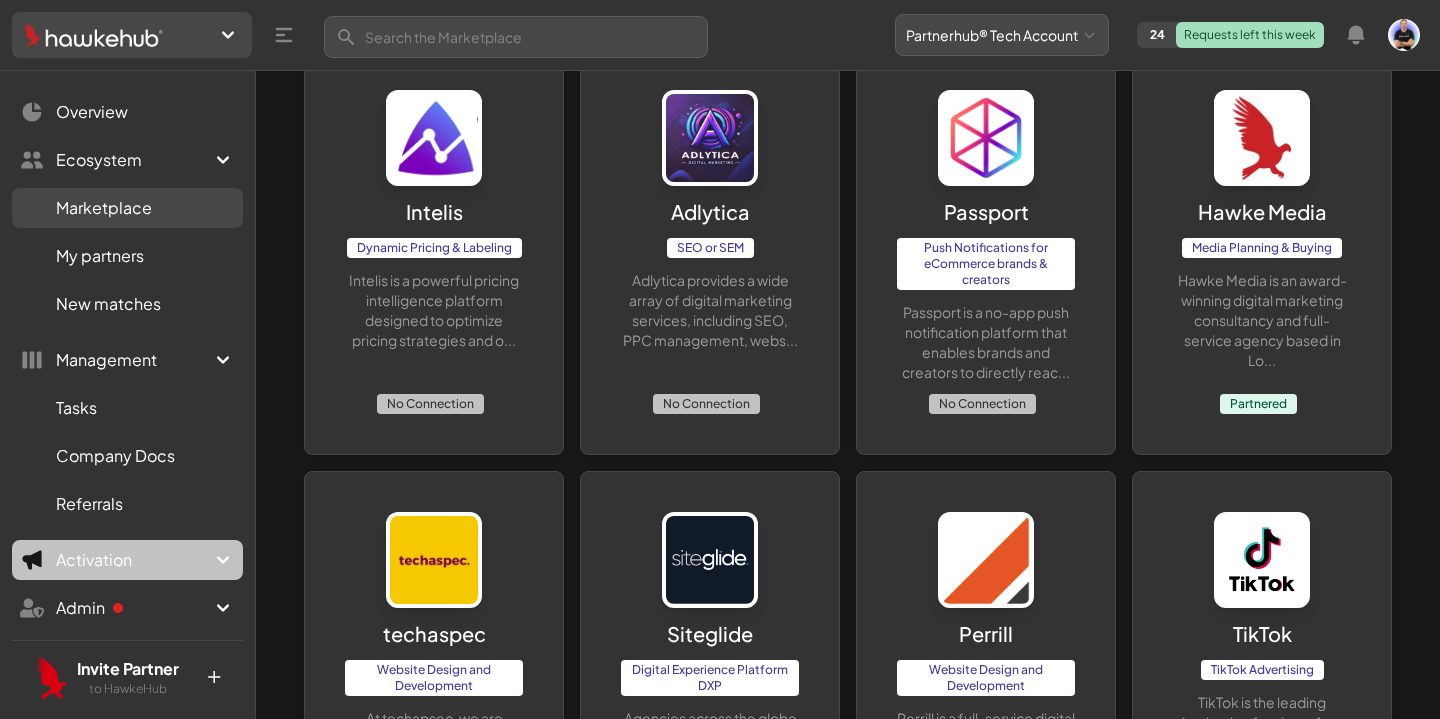 click on "Activation" at bounding box center (133, 560) 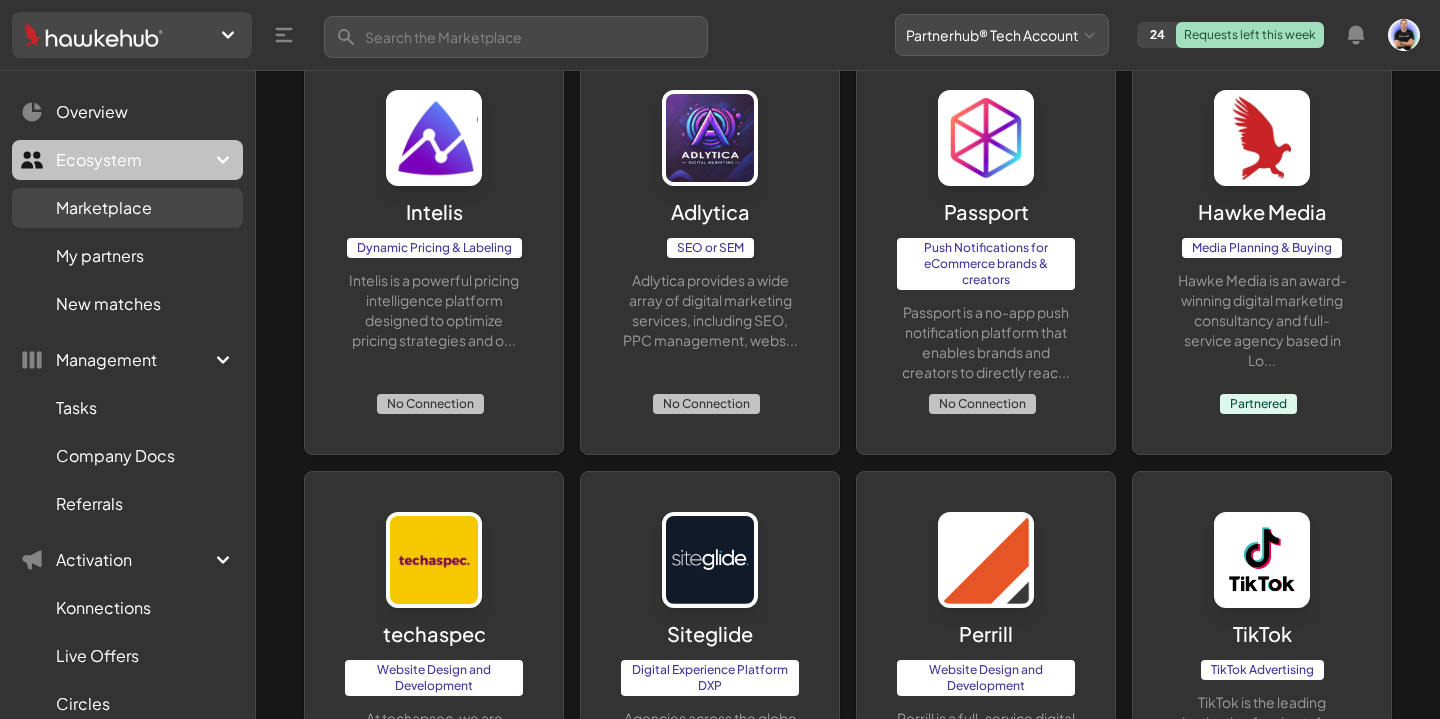 click 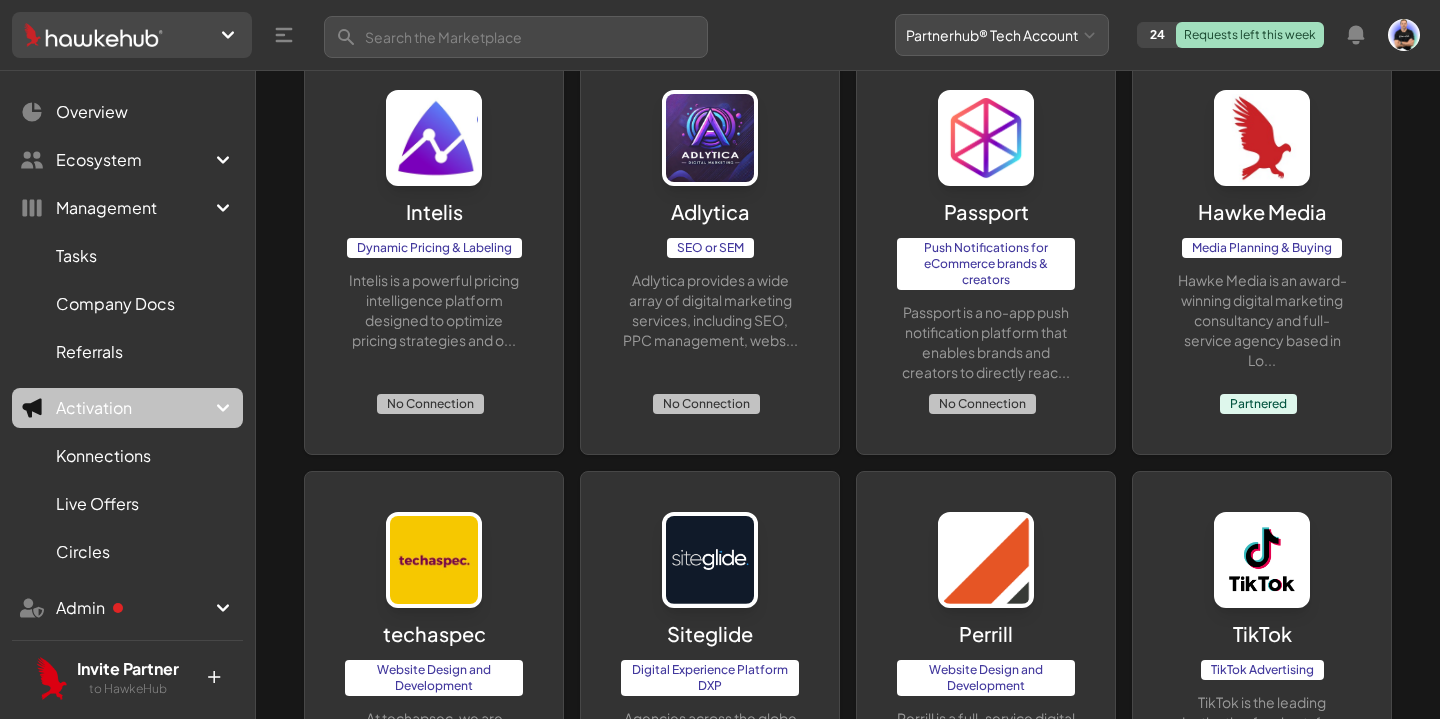 click on "Activation" at bounding box center (133, 408) 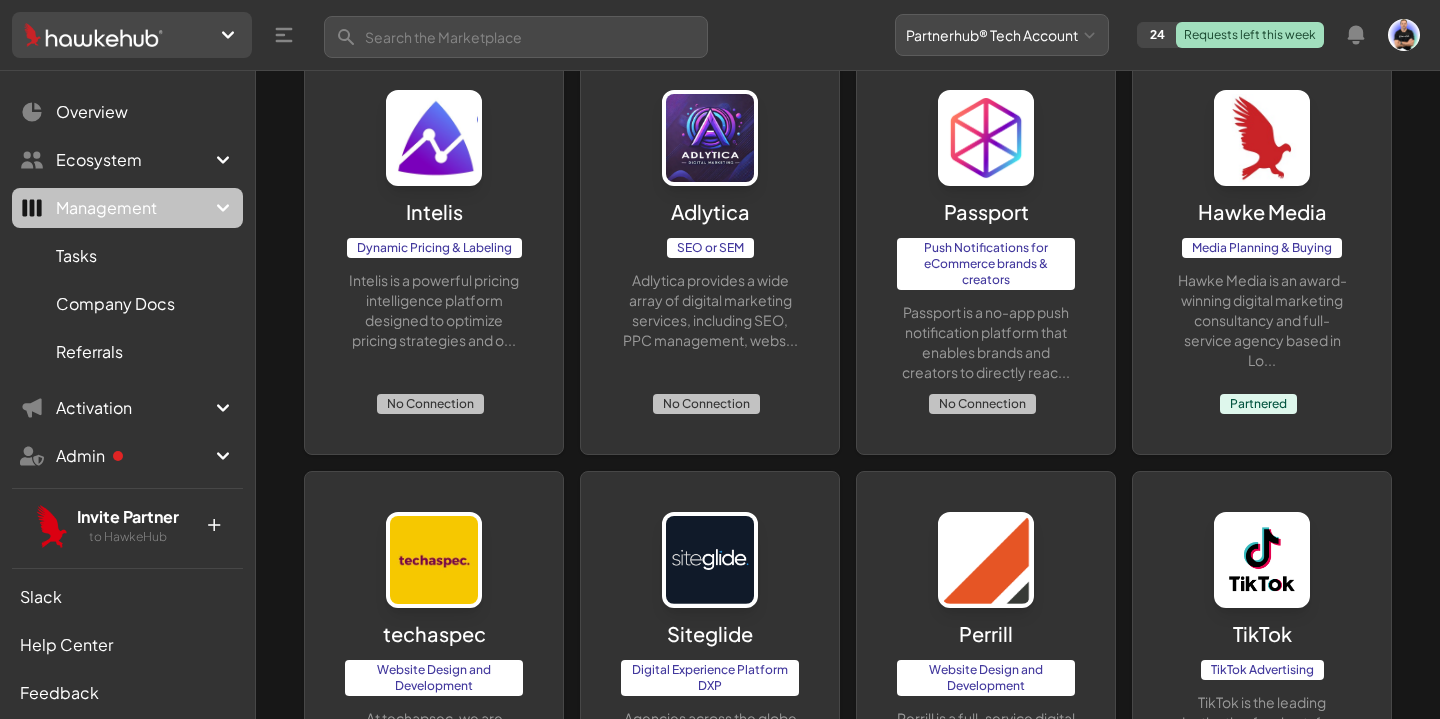 click on "Management" at bounding box center [127, 208] 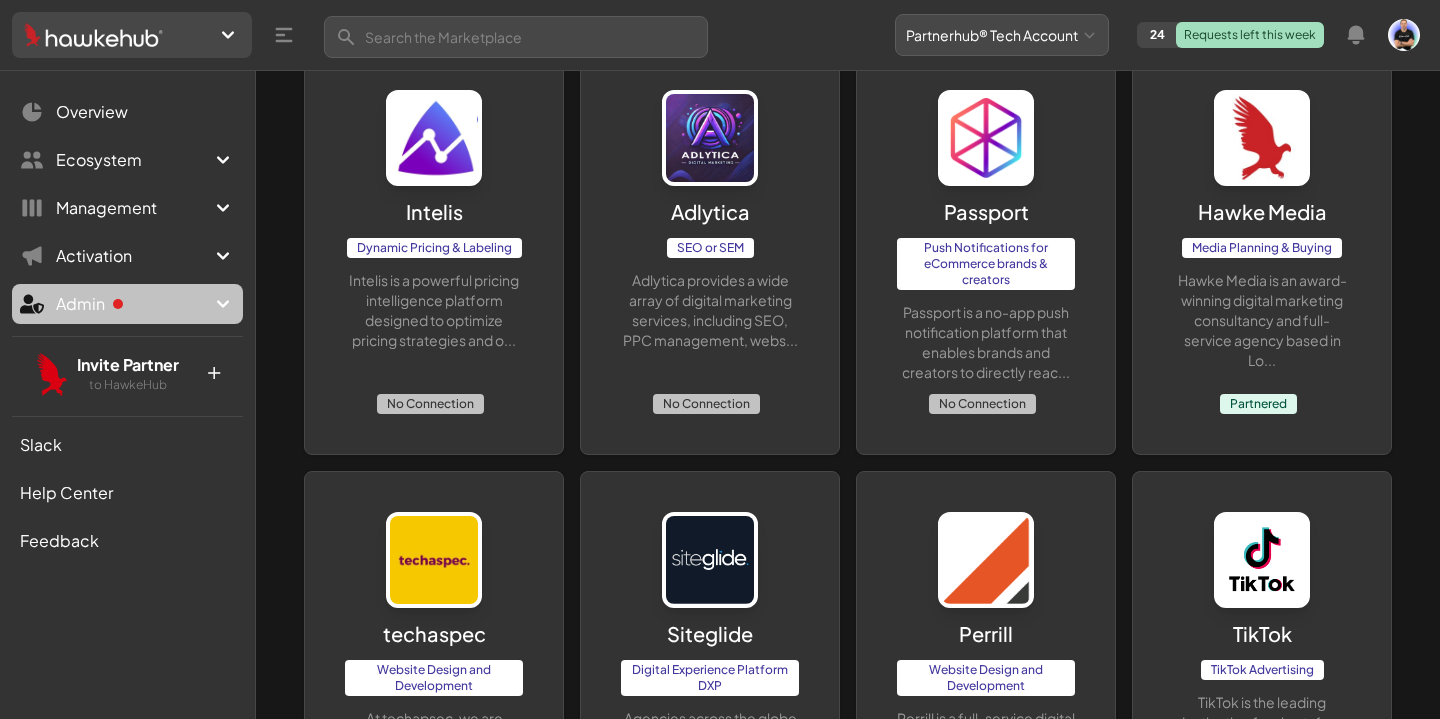click on "Admin" at bounding box center (133, 304) 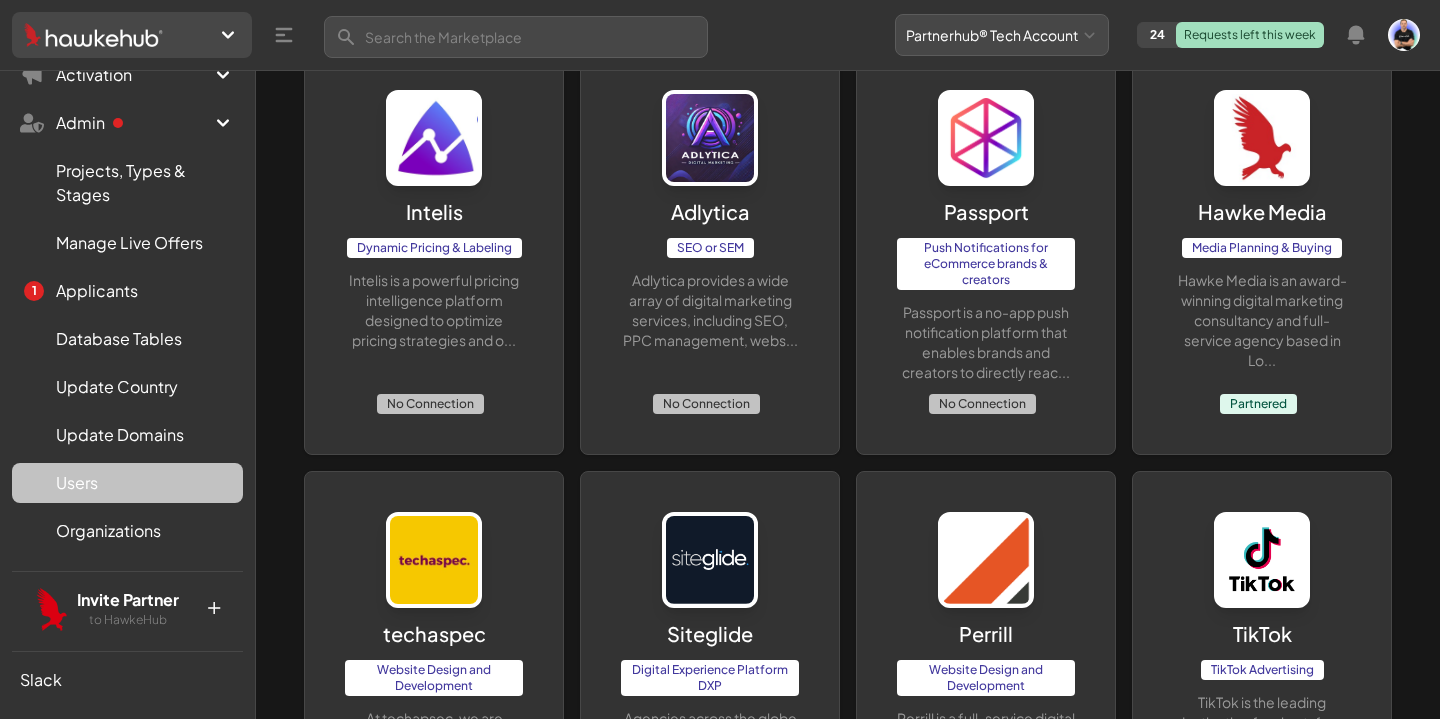 scroll, scrollTop: 180, scrollLeft: 0, axis: vertical 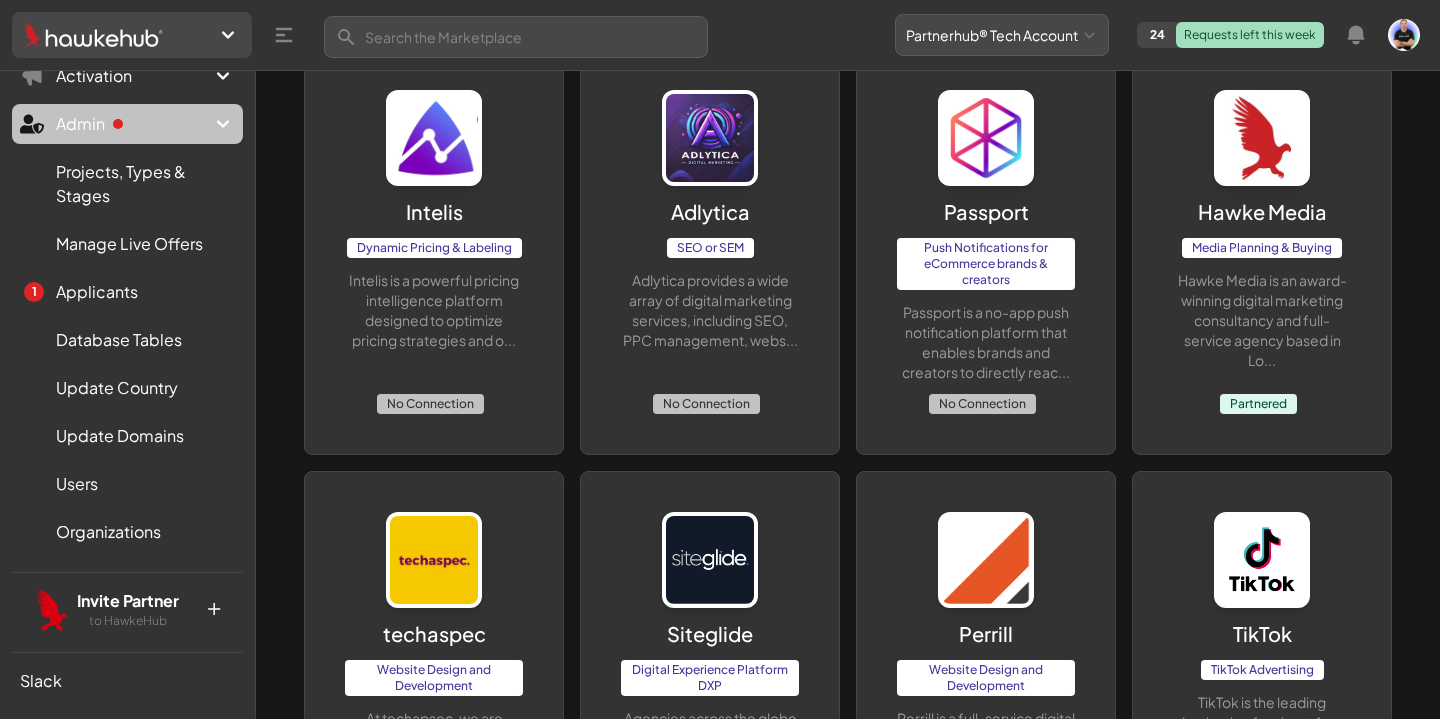 click on "Admin" at bounding box center (133, 124) 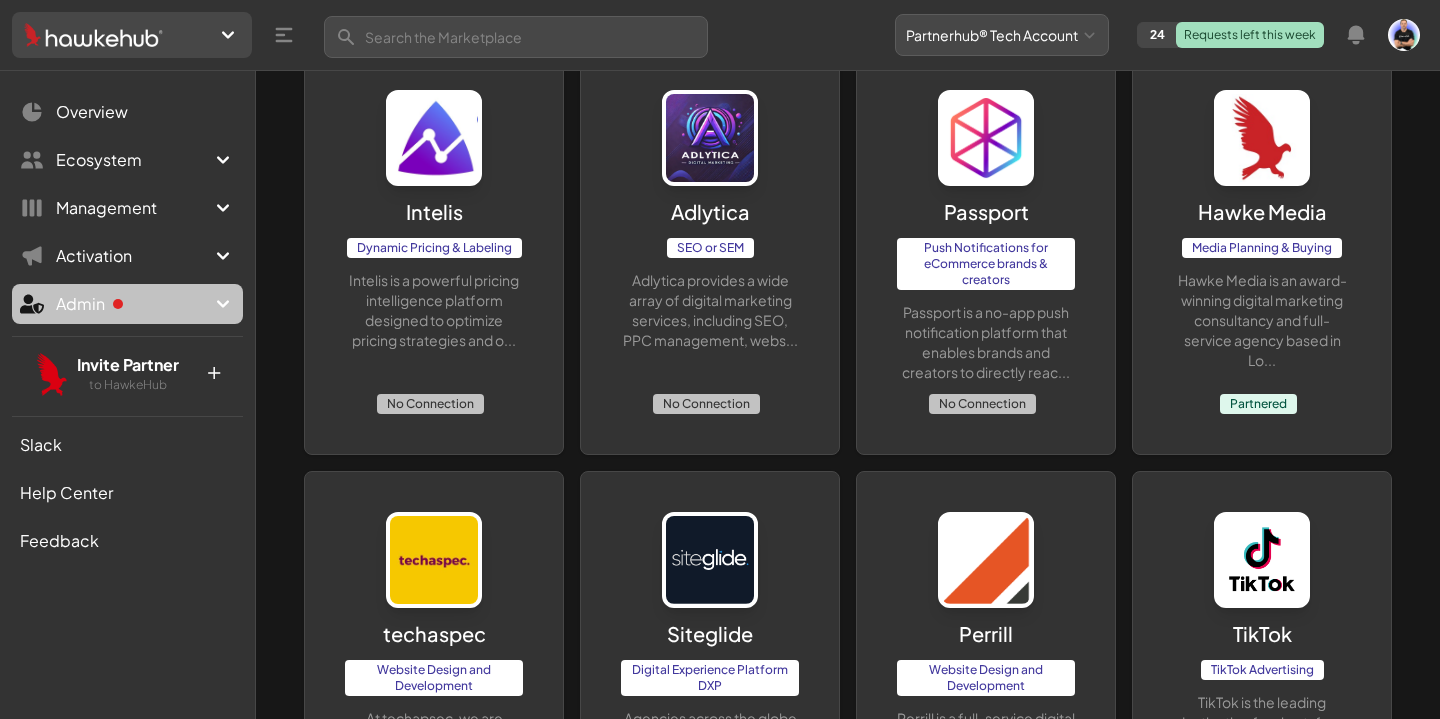 scroll, scrollTop: 763, scrollLeft: 0, axis: vertical 